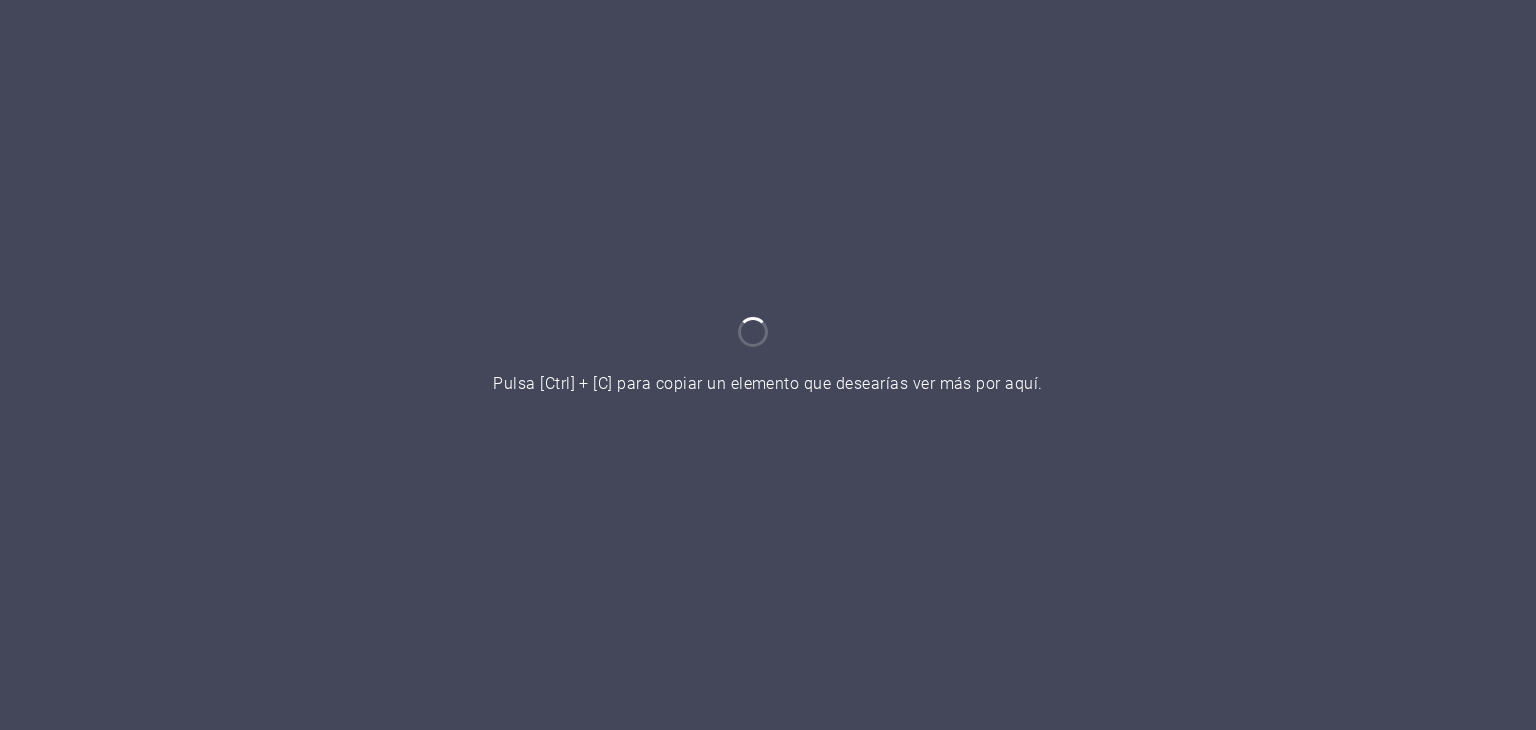 scroll, scrollTop: 0, scrollLeft: 0, axis: both 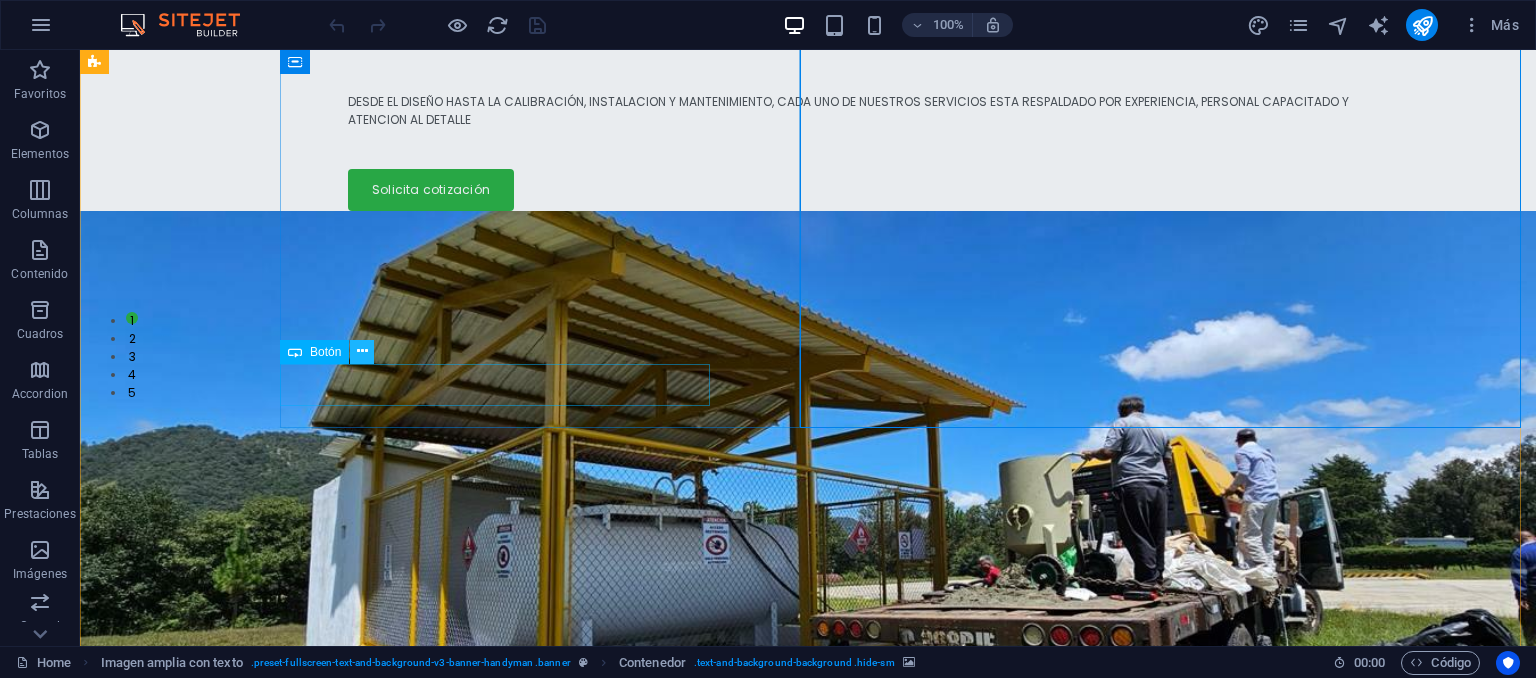 click at bounding box center (362, 351) 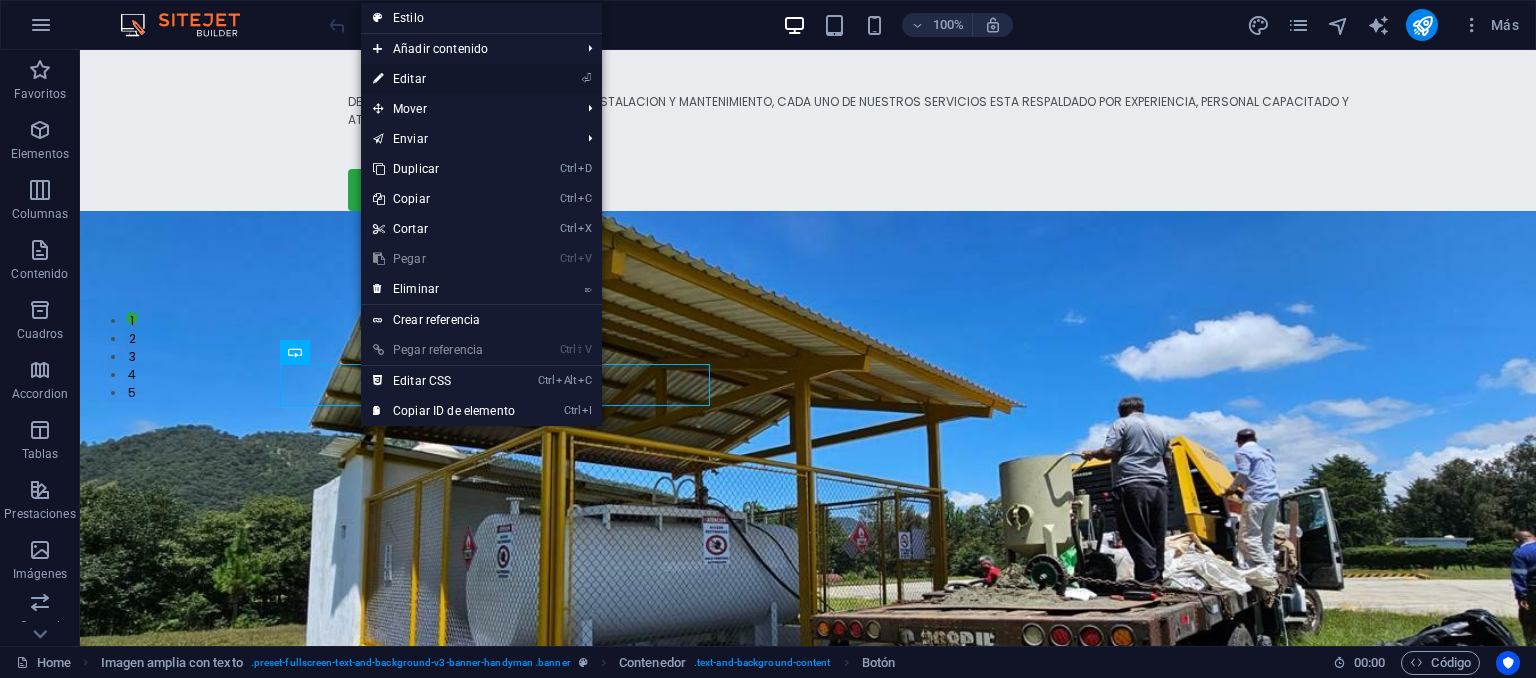click on "⏎  Editar" at bounding box center (444, 79) 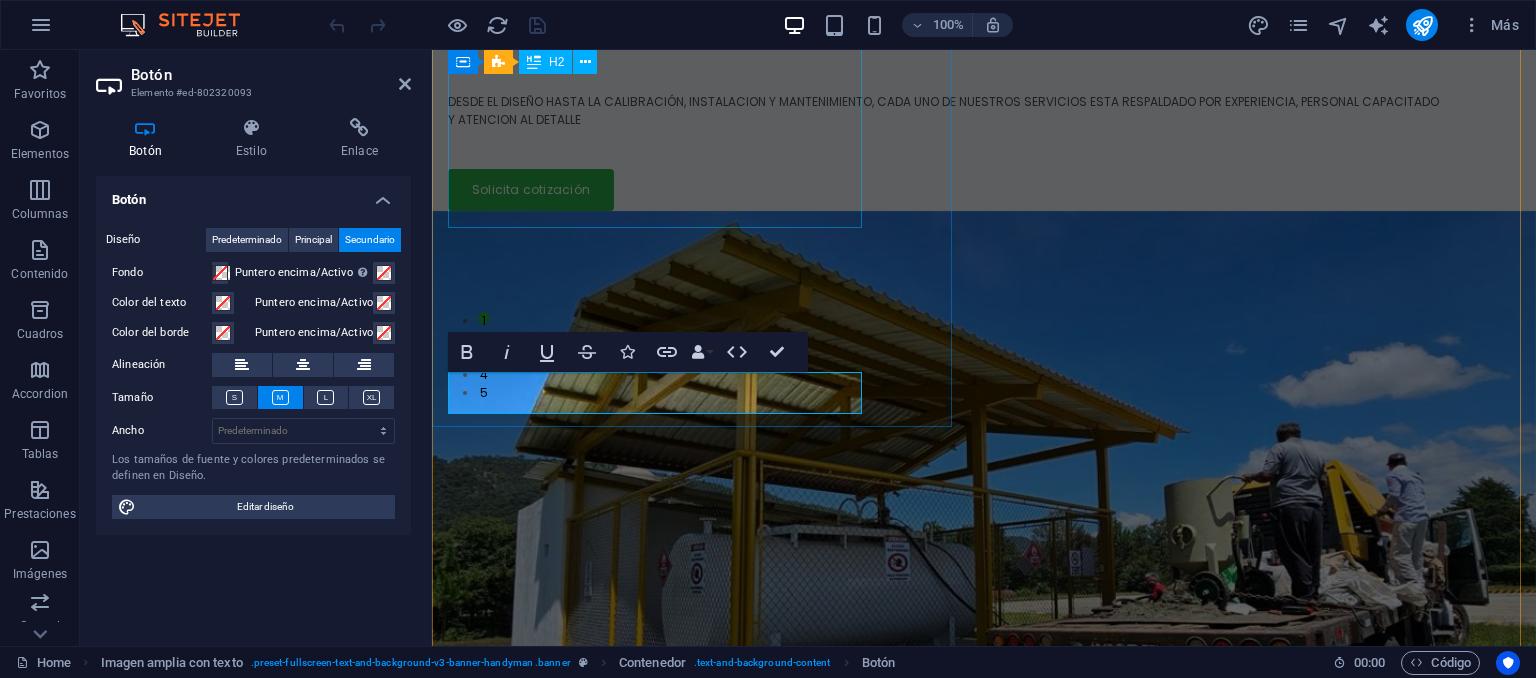 scroll, scrollTop: 280, scrollLeft: 0, axis: vertical 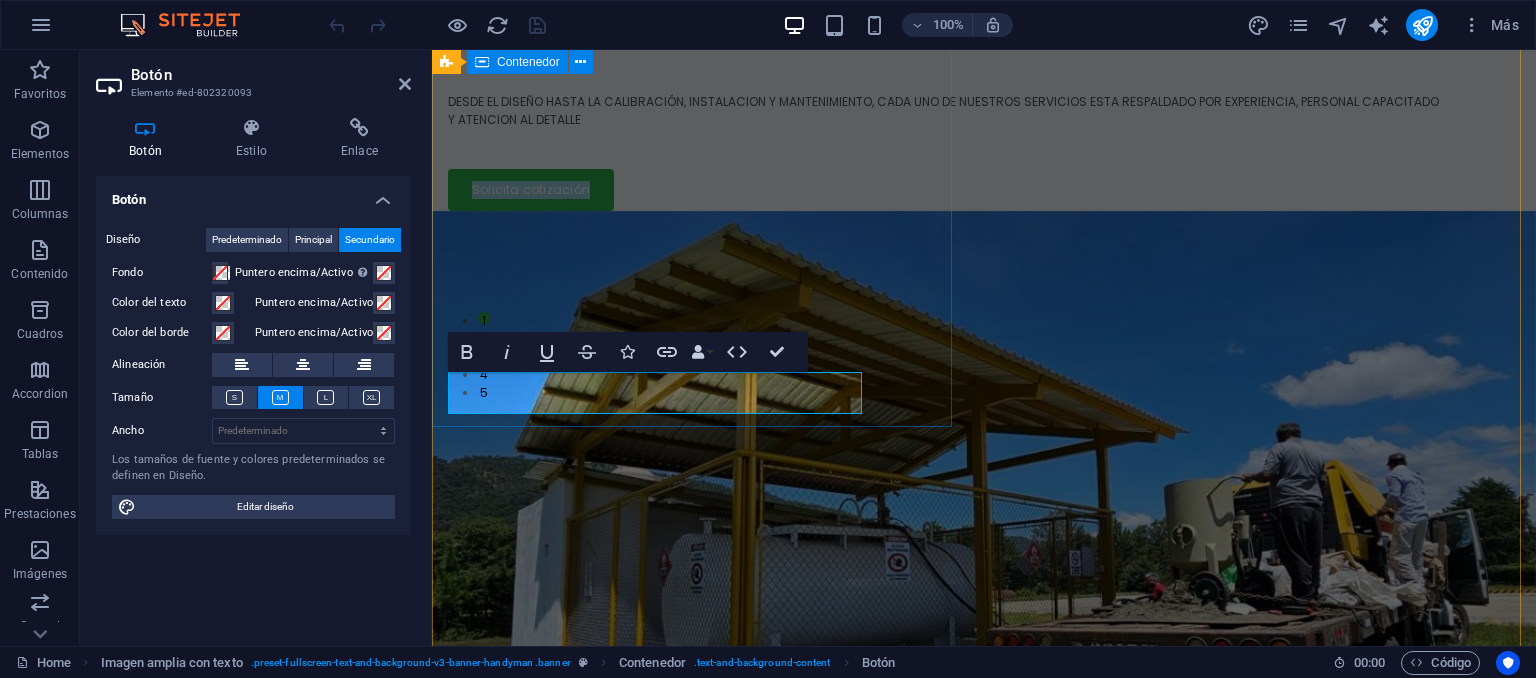 click on "SOLUCIONES INTEGRALES EN TANQUES E HIDROCARBUROS CON RESPALDO TECNICO Y NORMATIVO DESDE EL DISEÑO HASTA LA CALIBRACIÓN, INSTALACION Y MANTENIMIENTO, CADA UNO DE NUESTROS SERVICIOS ESTA RESPALDADO POR EXPERIENCIA, PERSONAL CAPACITADO Y ATENCION AL DETALLE Solicita cotización" at bounding box center [984, 21] 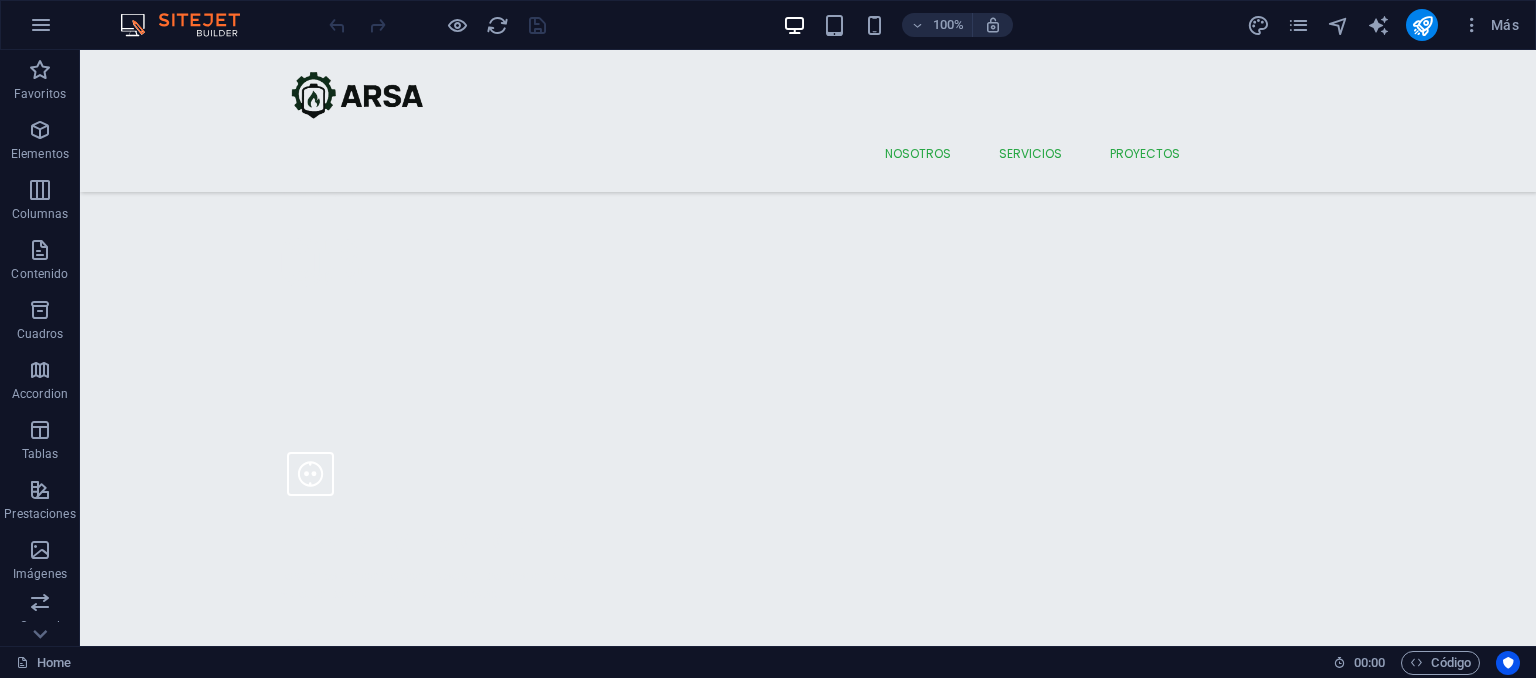 scroll, scrollTop: 6603, scrollLeft: 0, axis: vertical 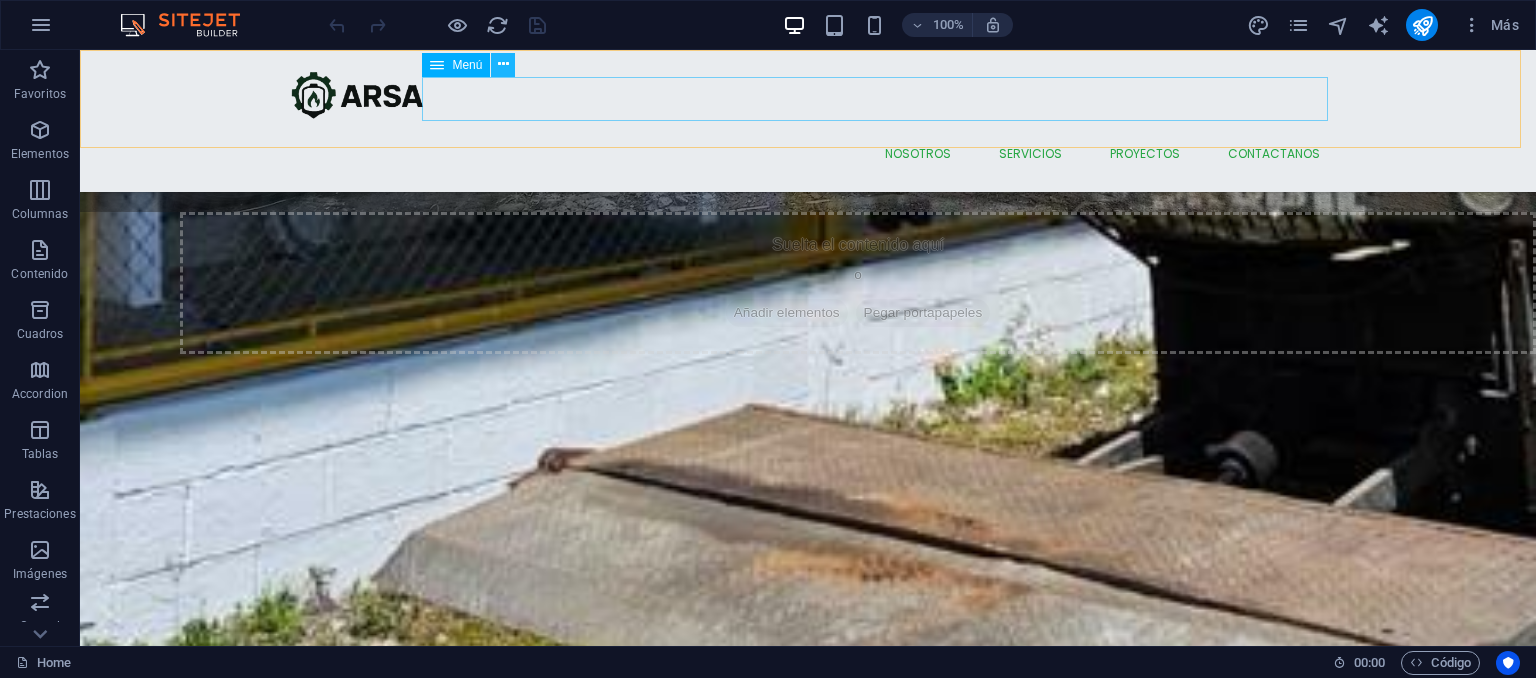click at bounding box center (503, 64) 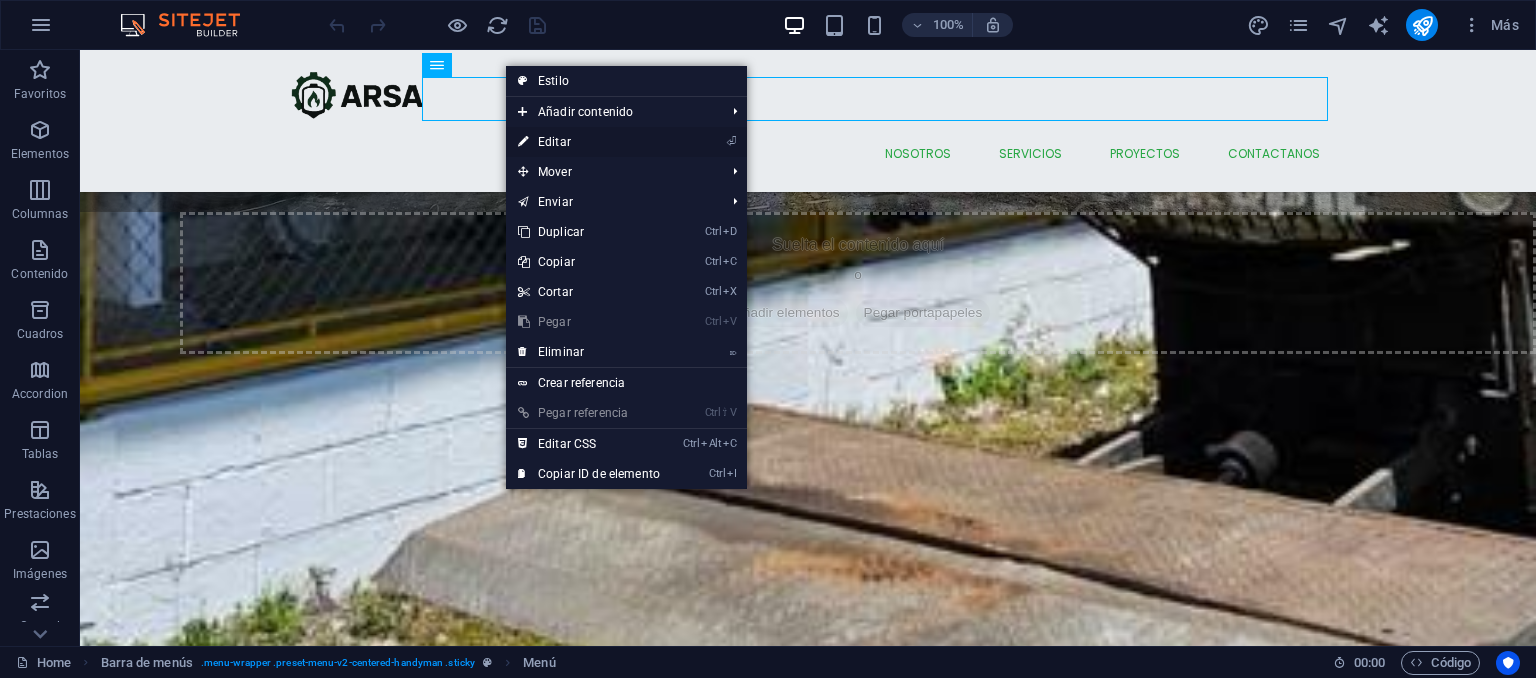click on "⏎  Editar" at bounding box center [589, 142] 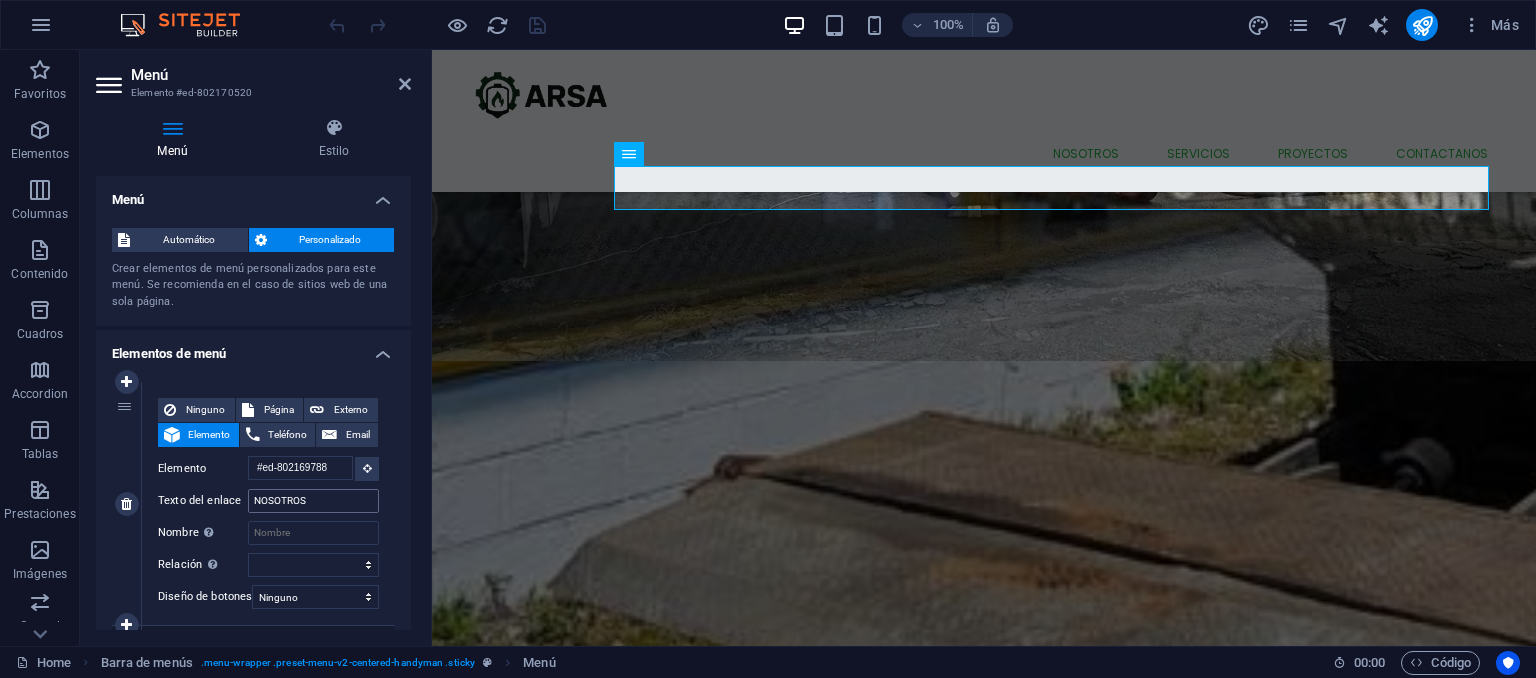 scroll, scrollTop: 1467, scrollLeft: 0, axis: vertical 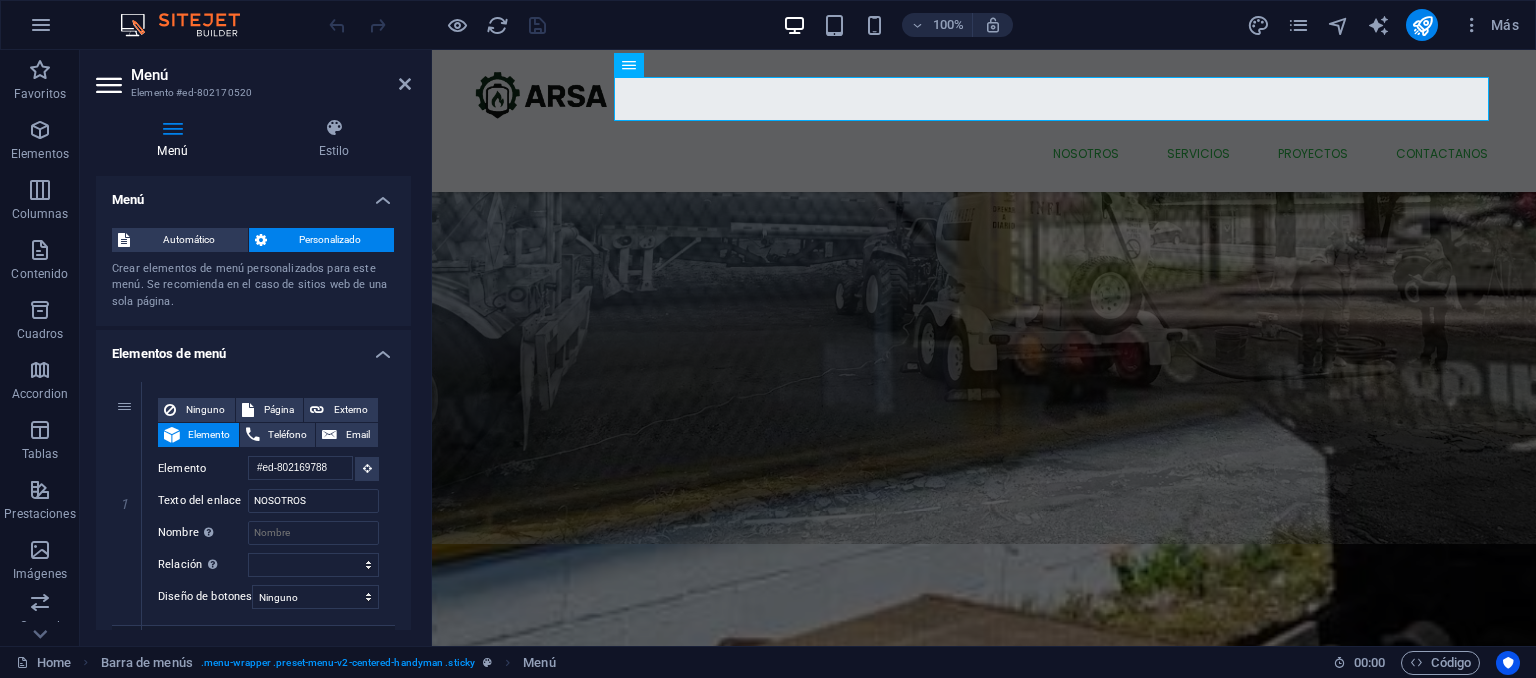 click on "Elementos de menú" at bounding box center (253, 348) 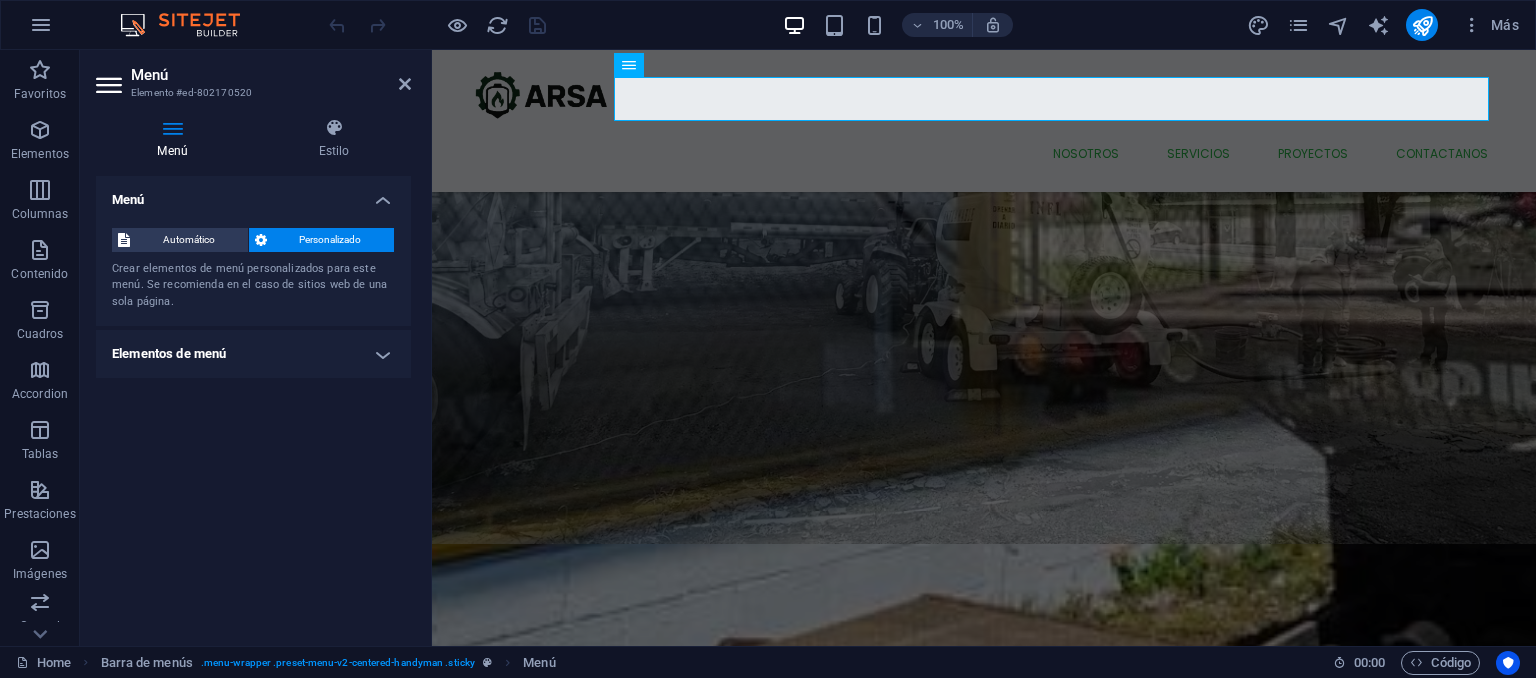 click on "Elementos de menú" at bounding box center [253, 354] 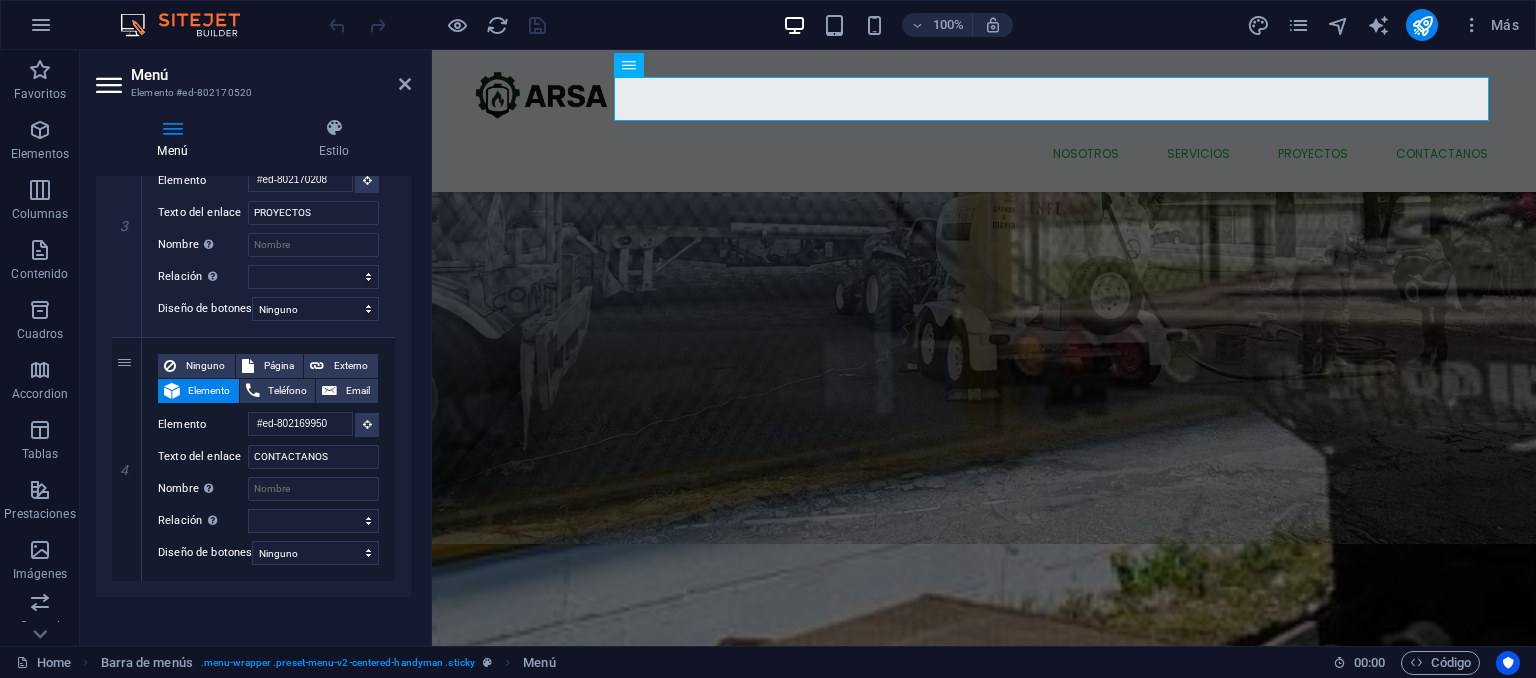 scroll, scrollTop: 796, scrollLeft: 0, axis: vertical 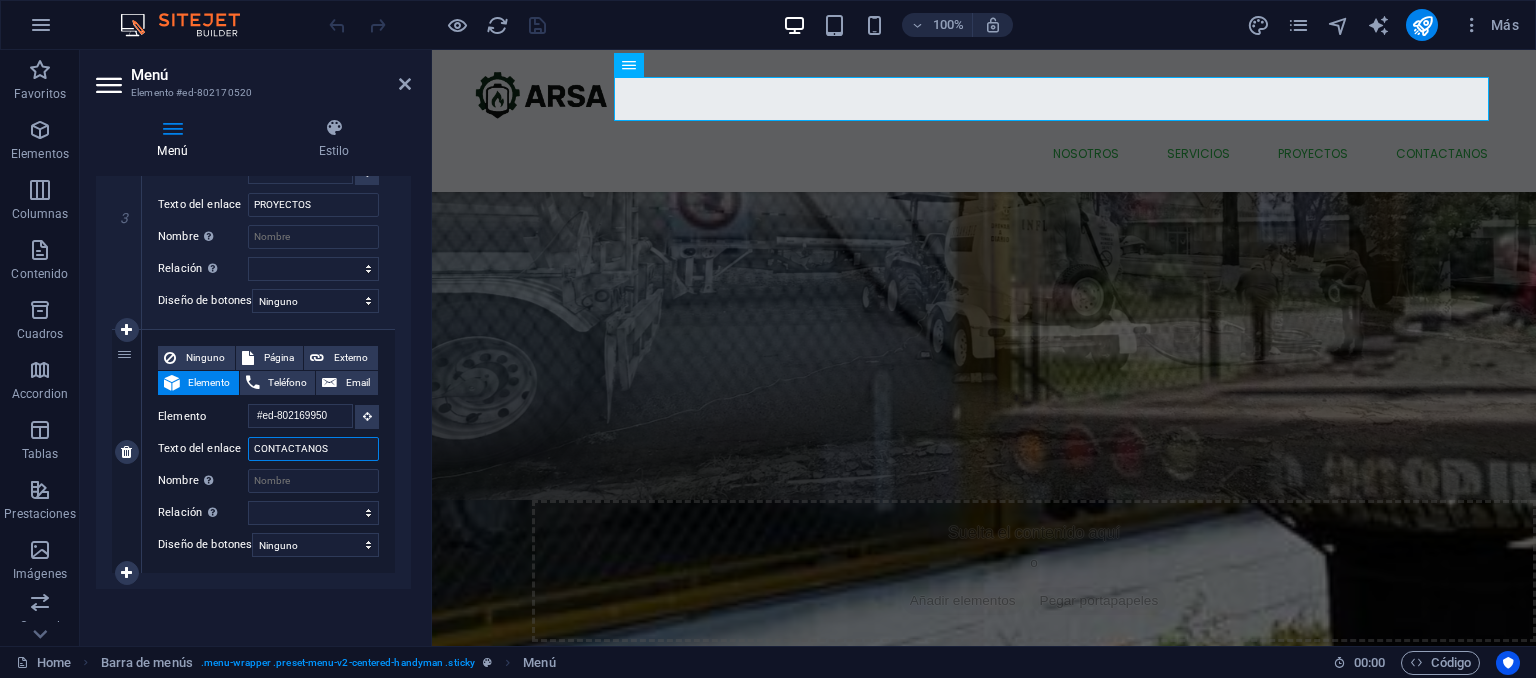 click on "CONTACTANOS" at bounding box center [313, 449] 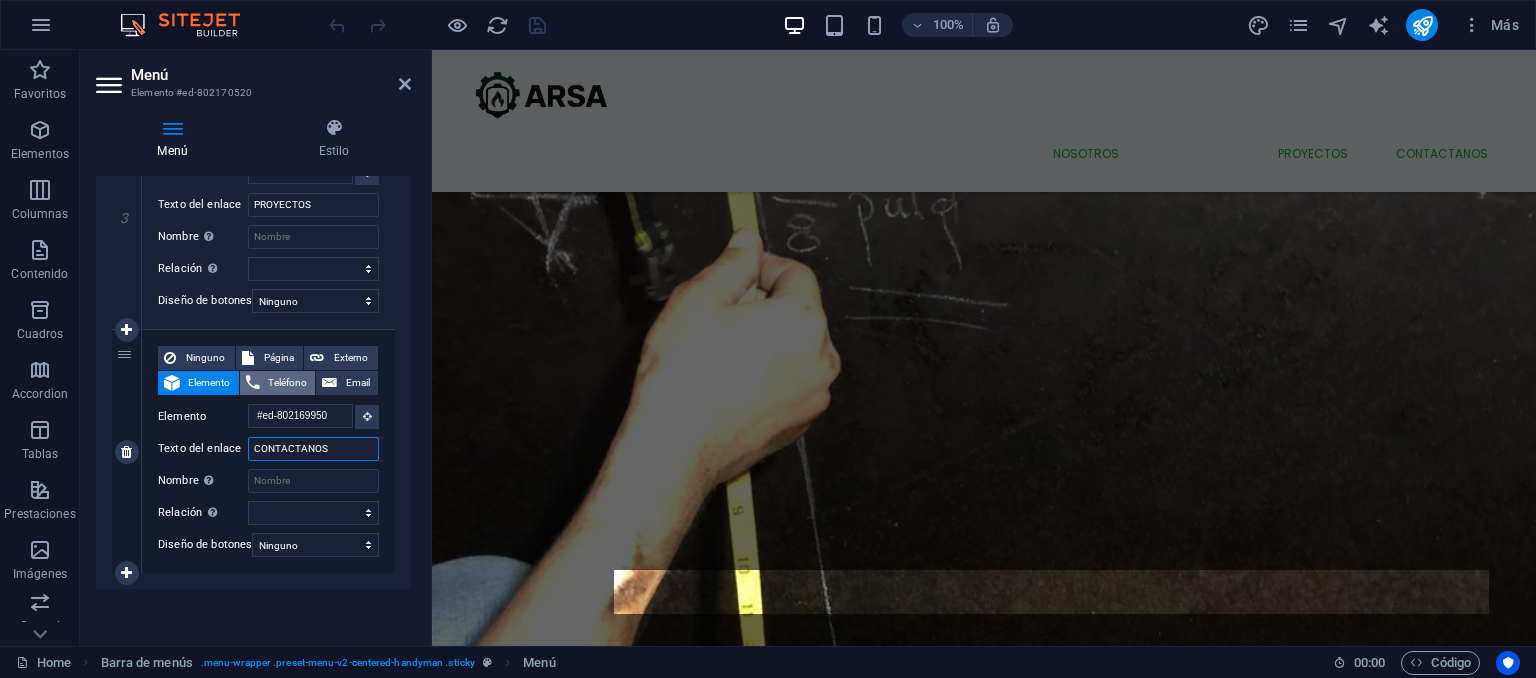 scroll, scrollTop: 1369, scrollLeft: 0, axis: vertical 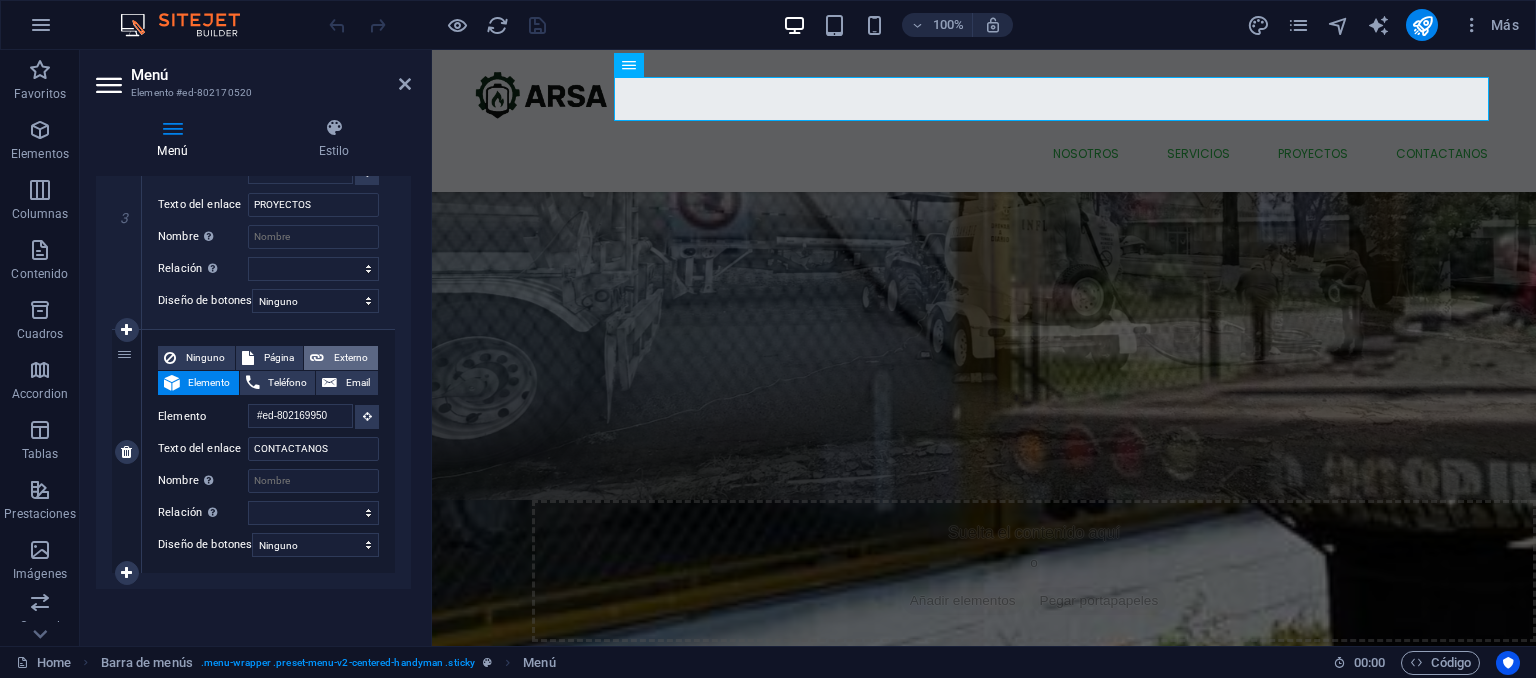 click on "Externo" at bounding box center (351, 358) 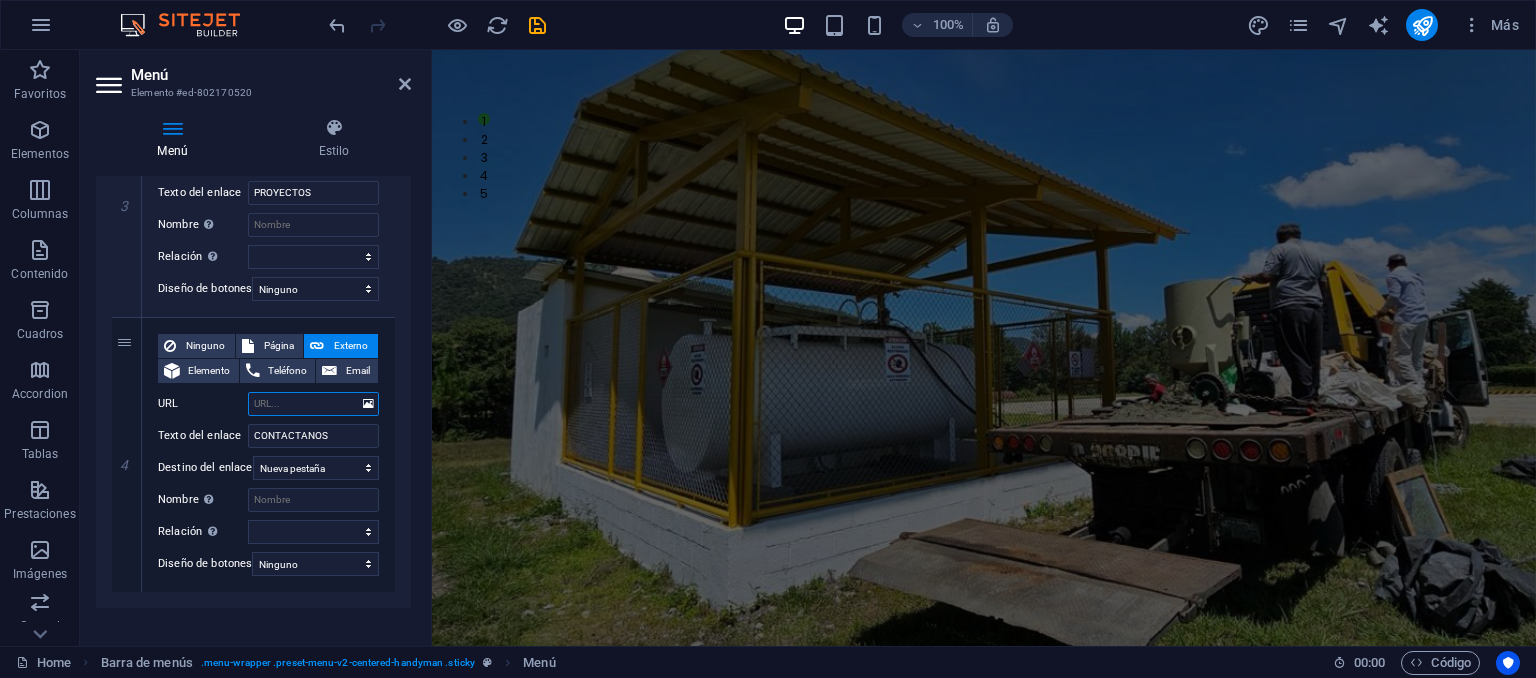 scroll, scrollTop: 501, scrollLeft: 0, axis: vertical 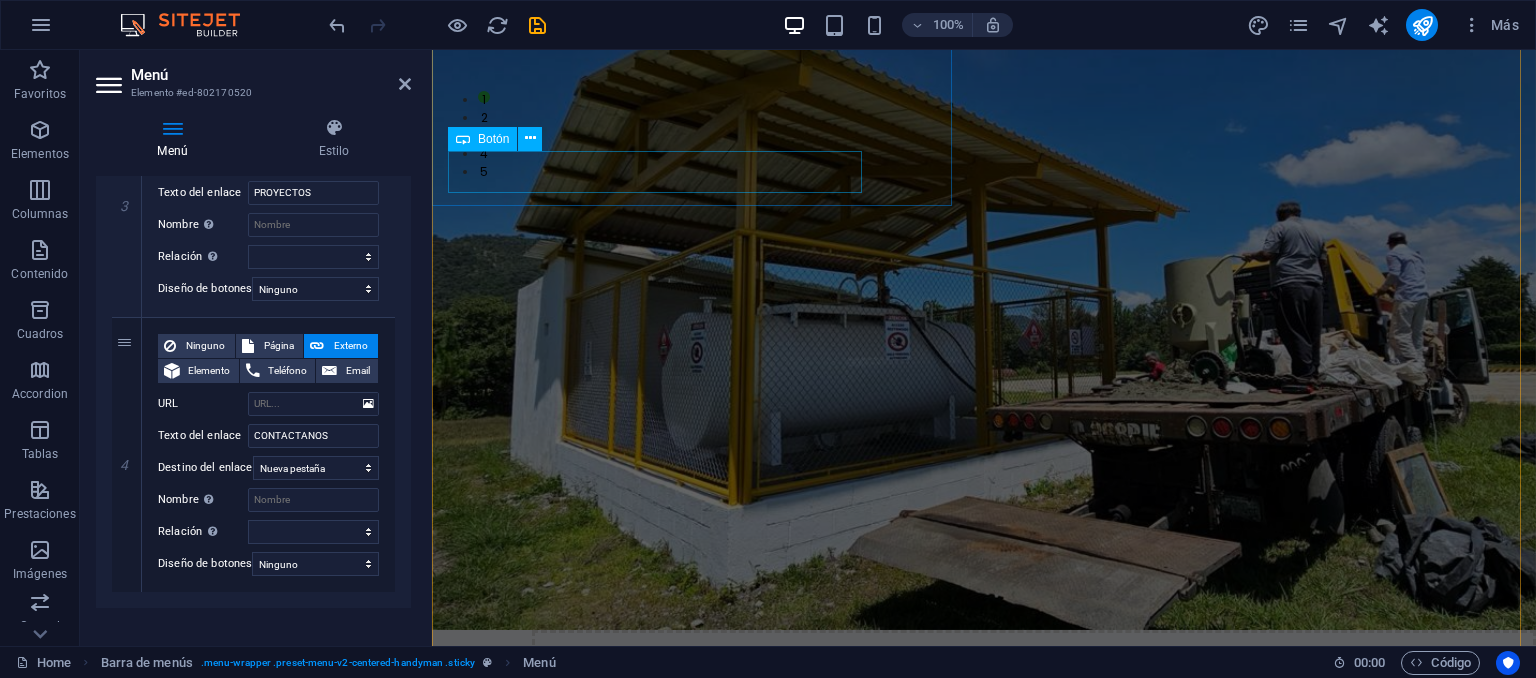click on "Solicita cotización" at bounding box center [947, -31] 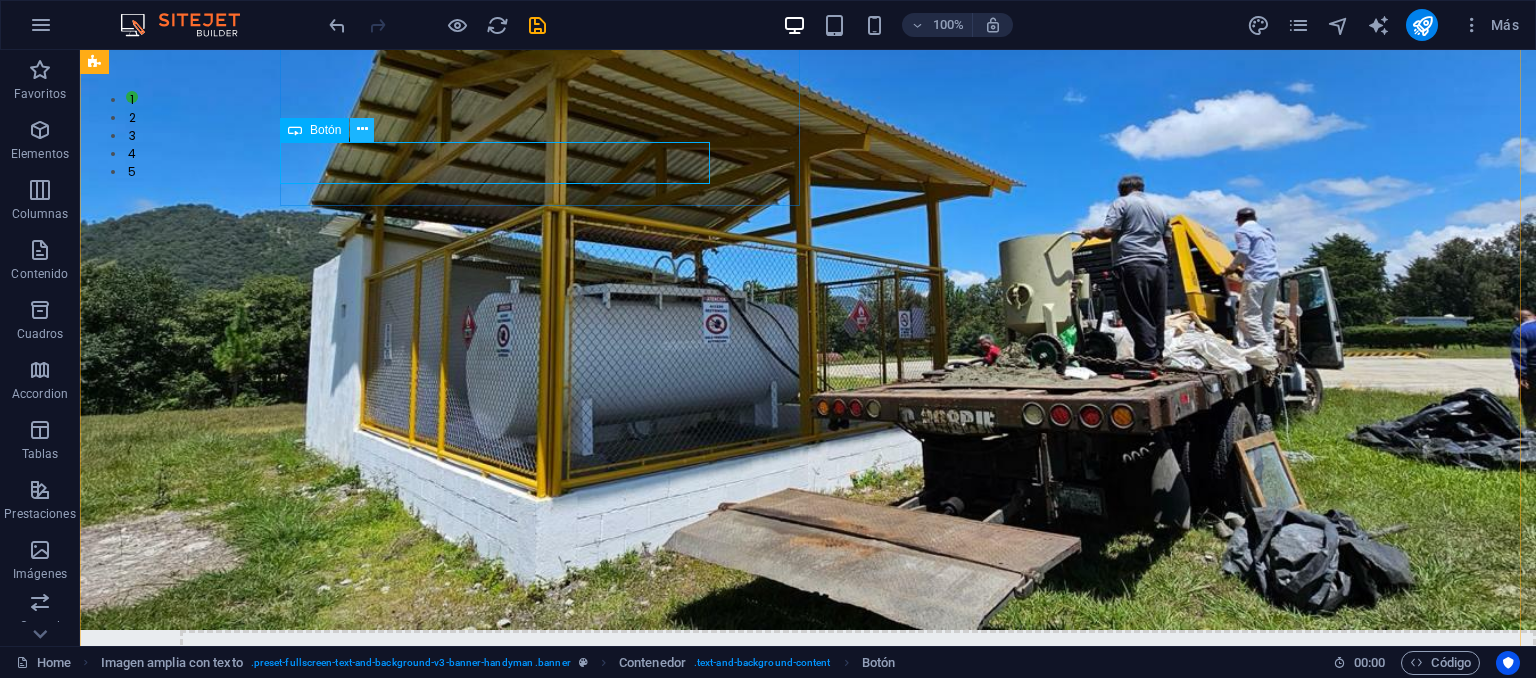 click at bounding box center (362, 130) 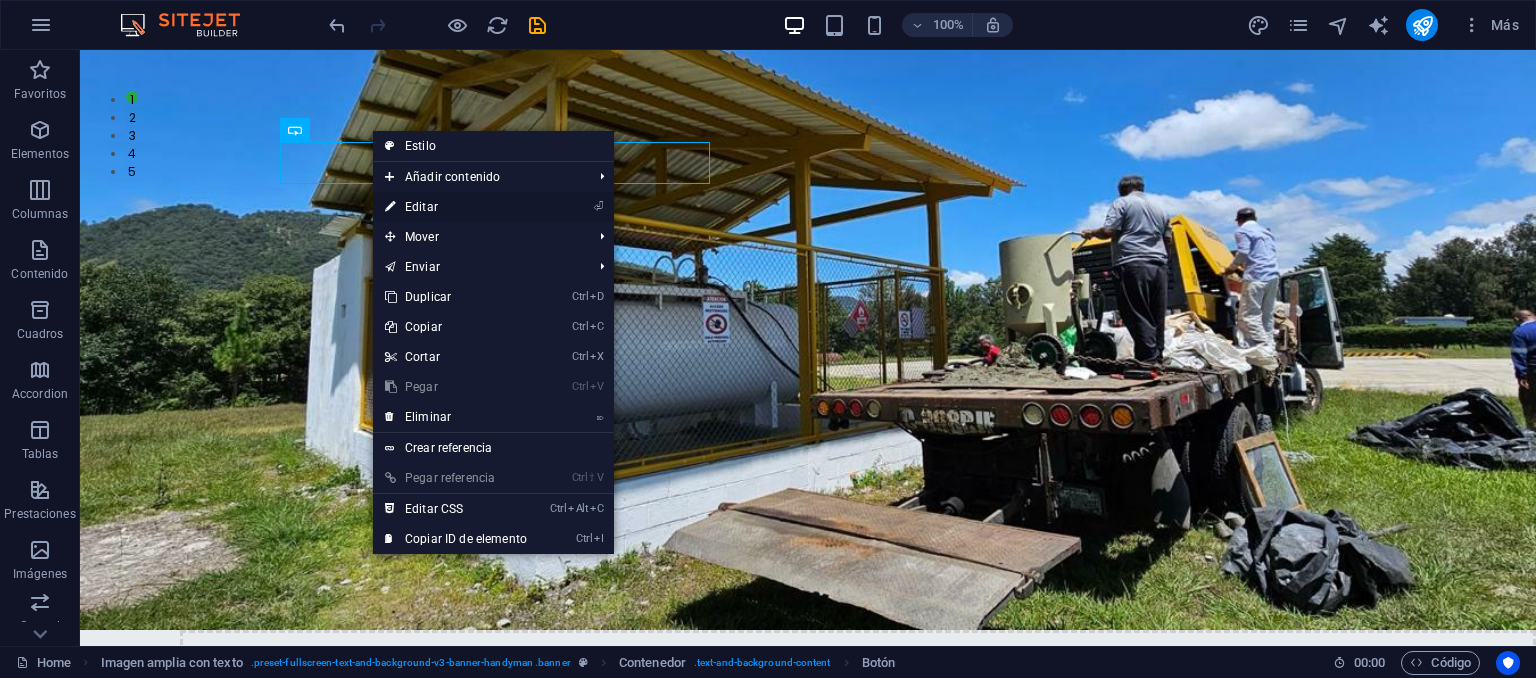 click on "⏎  Editar" at bounding box center (456, 207) 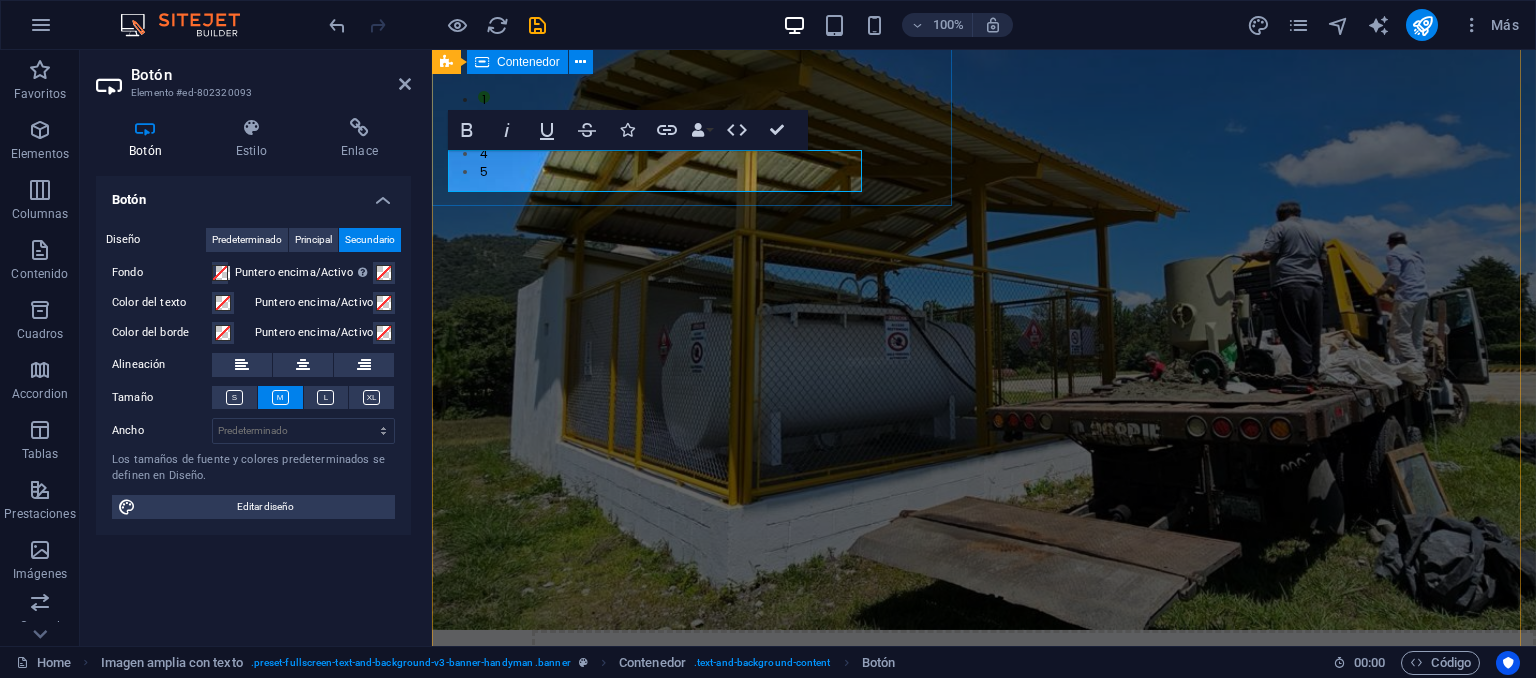 scroll, scrollTop: 502, scrollLeft: 0, axis: vertical 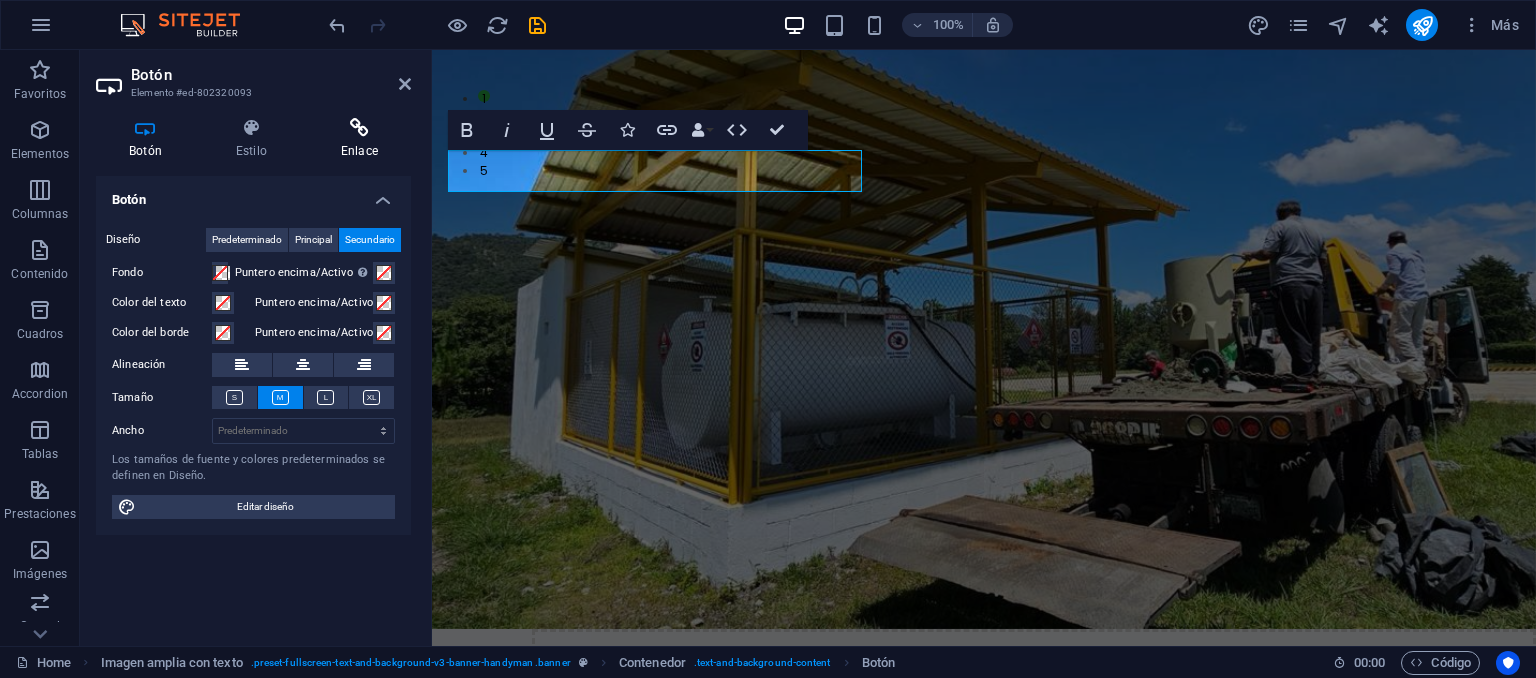 click at bounding box center (359, 128) 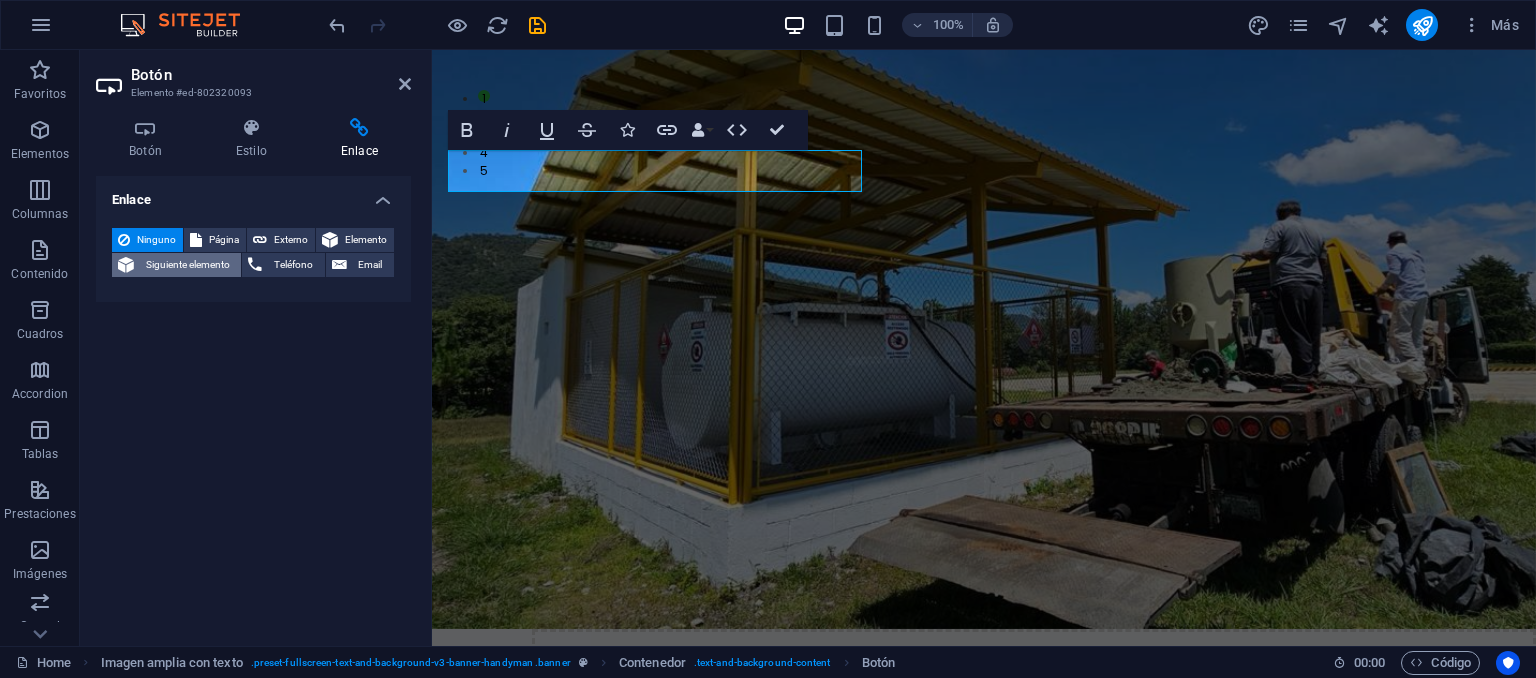 click on "Siguiente elemento" at bounding box center (187, 265) 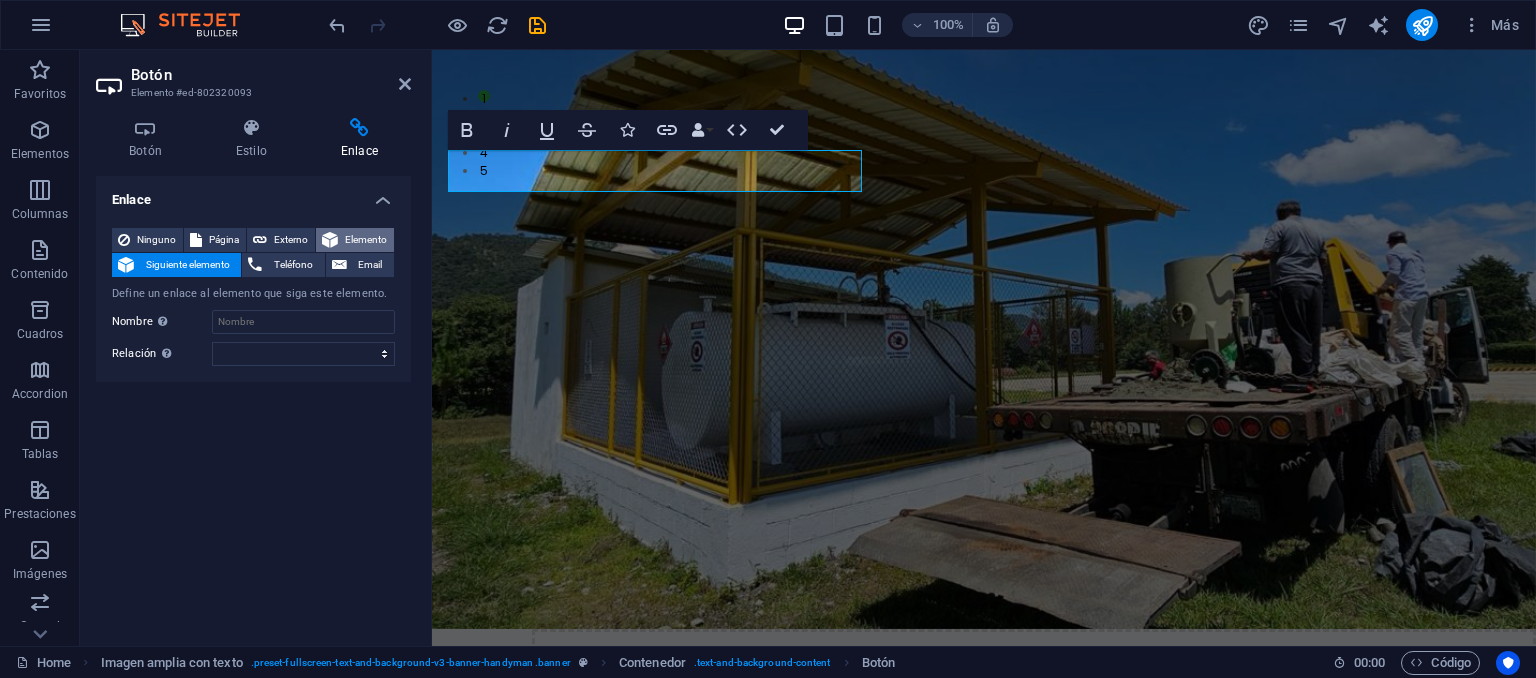 click on "Elemento" at bounding box center [366, 240] 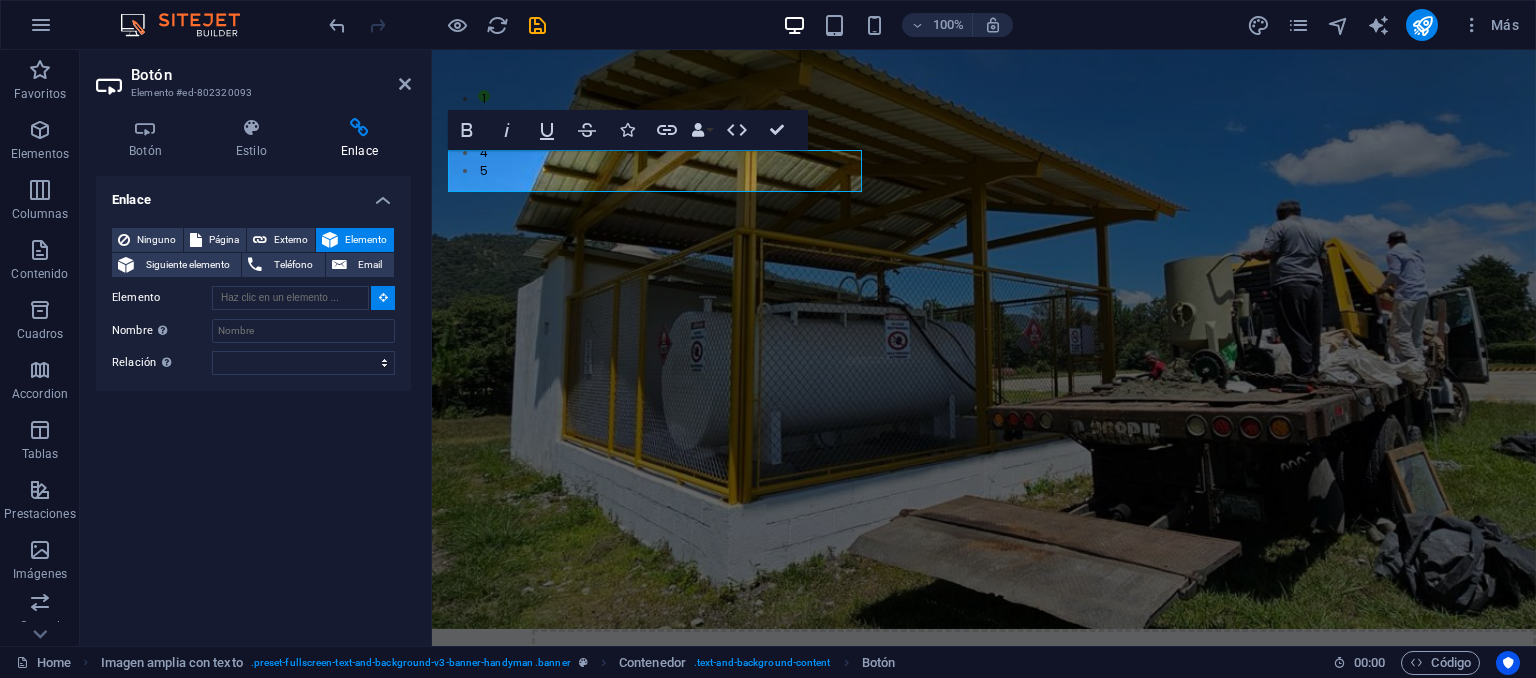 click at bounding box center (383, 297) 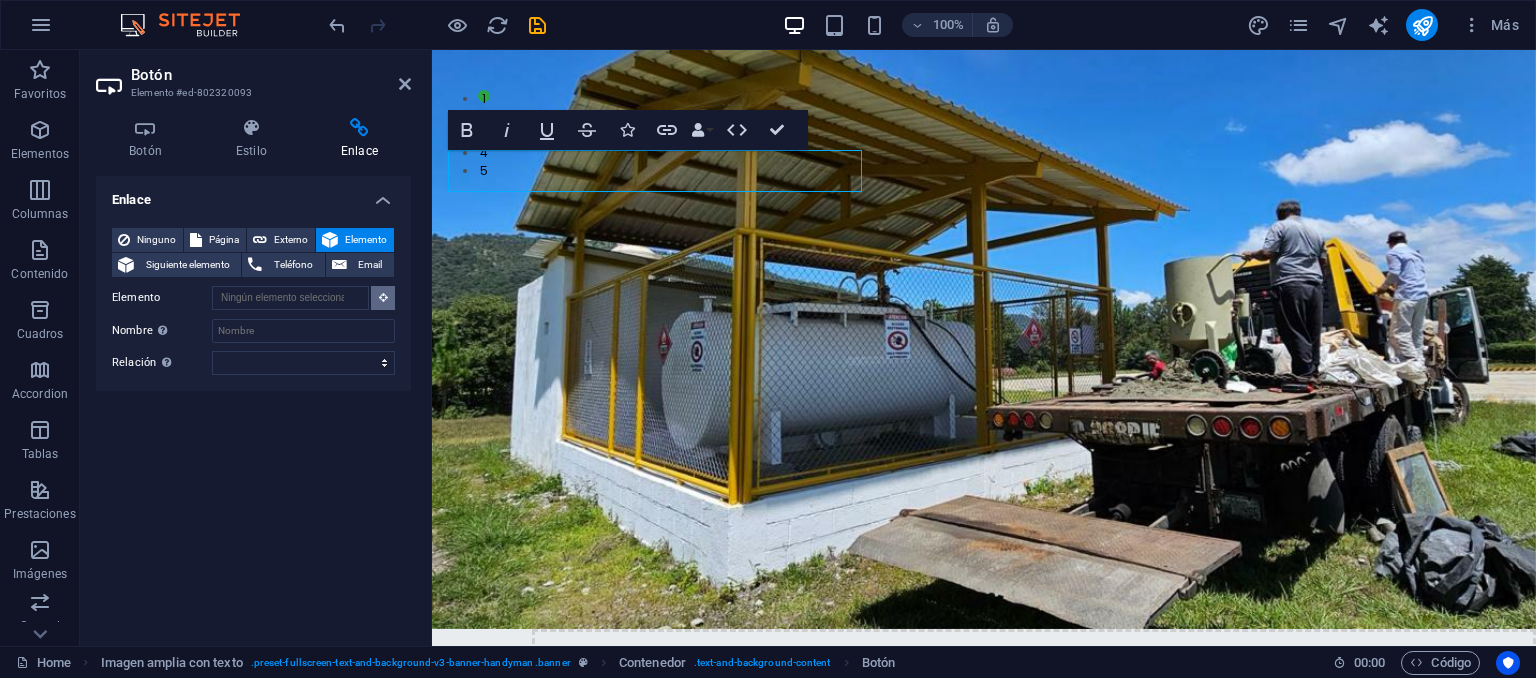 click at bounding box center (383, 297) 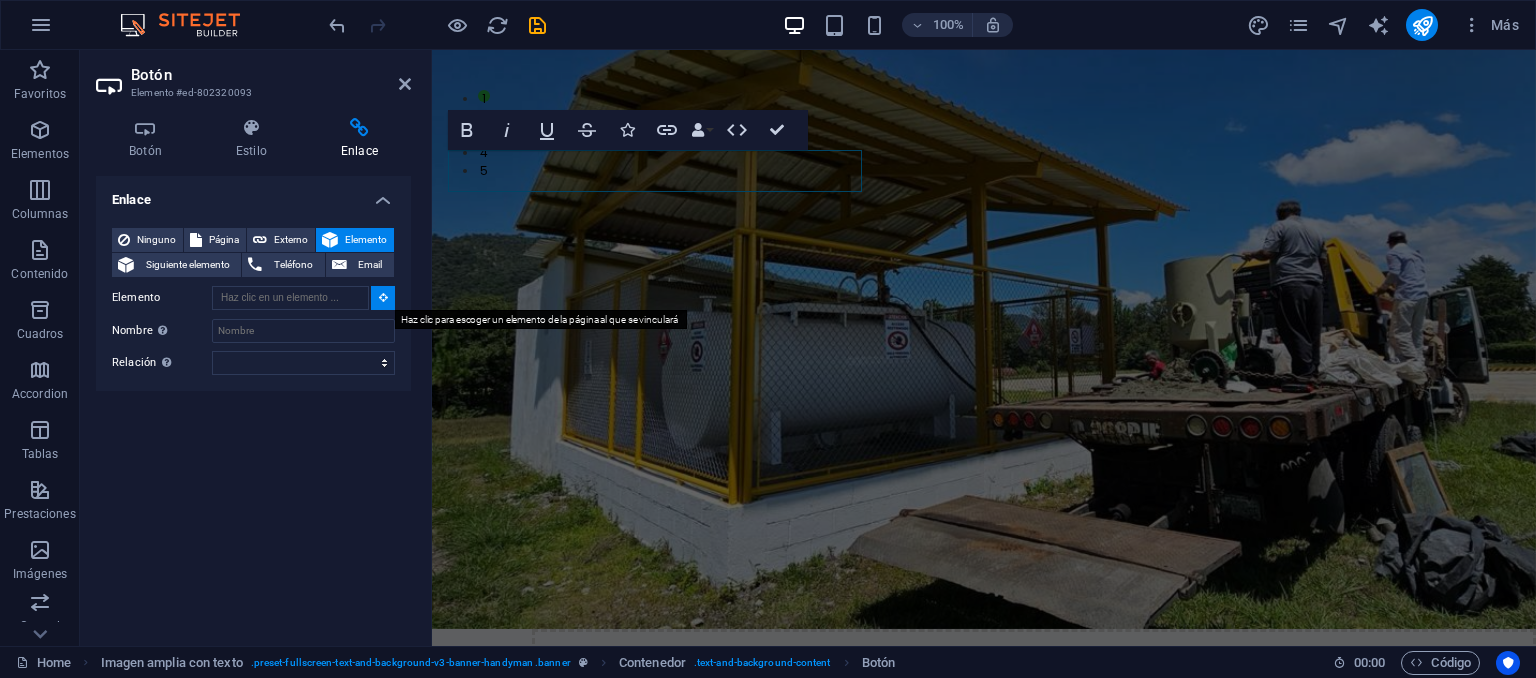 click at bounding box center (383, 297) 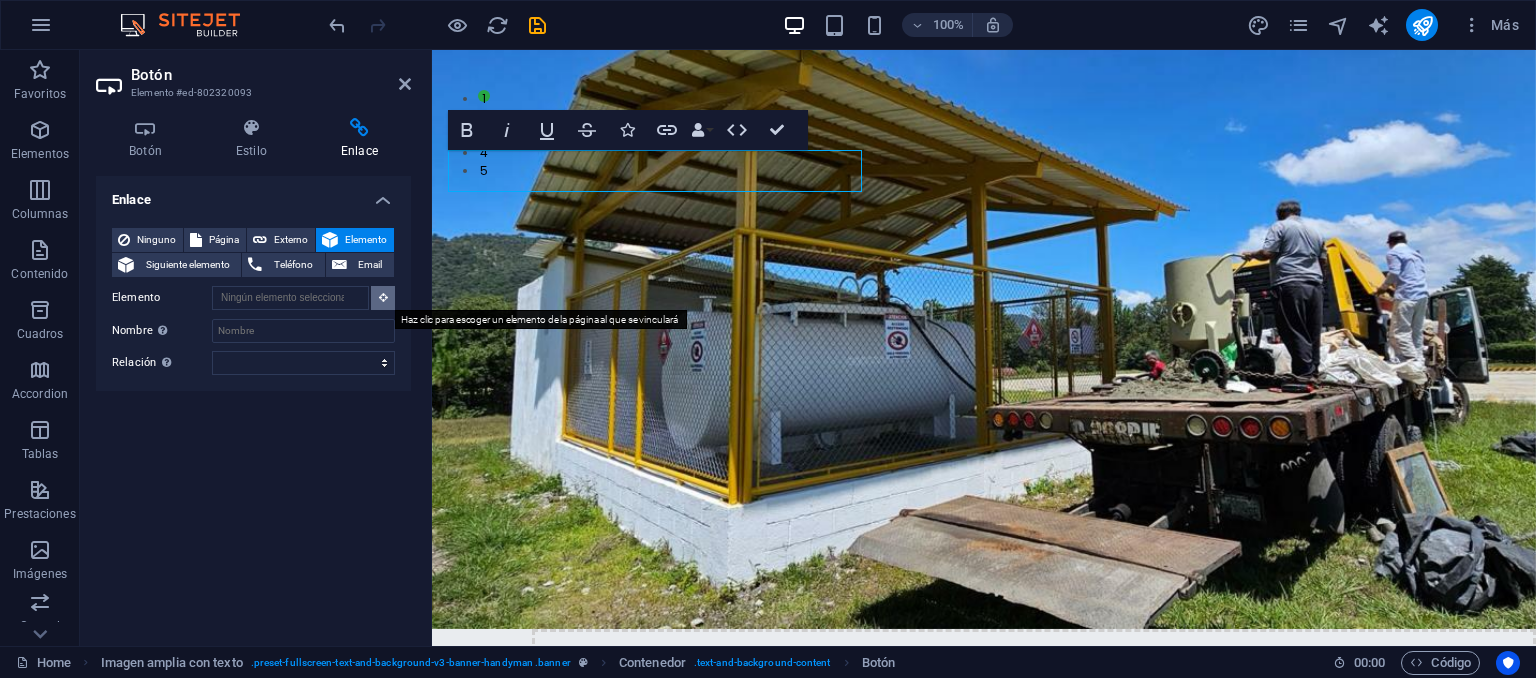 click at bounding box center (383, 297) 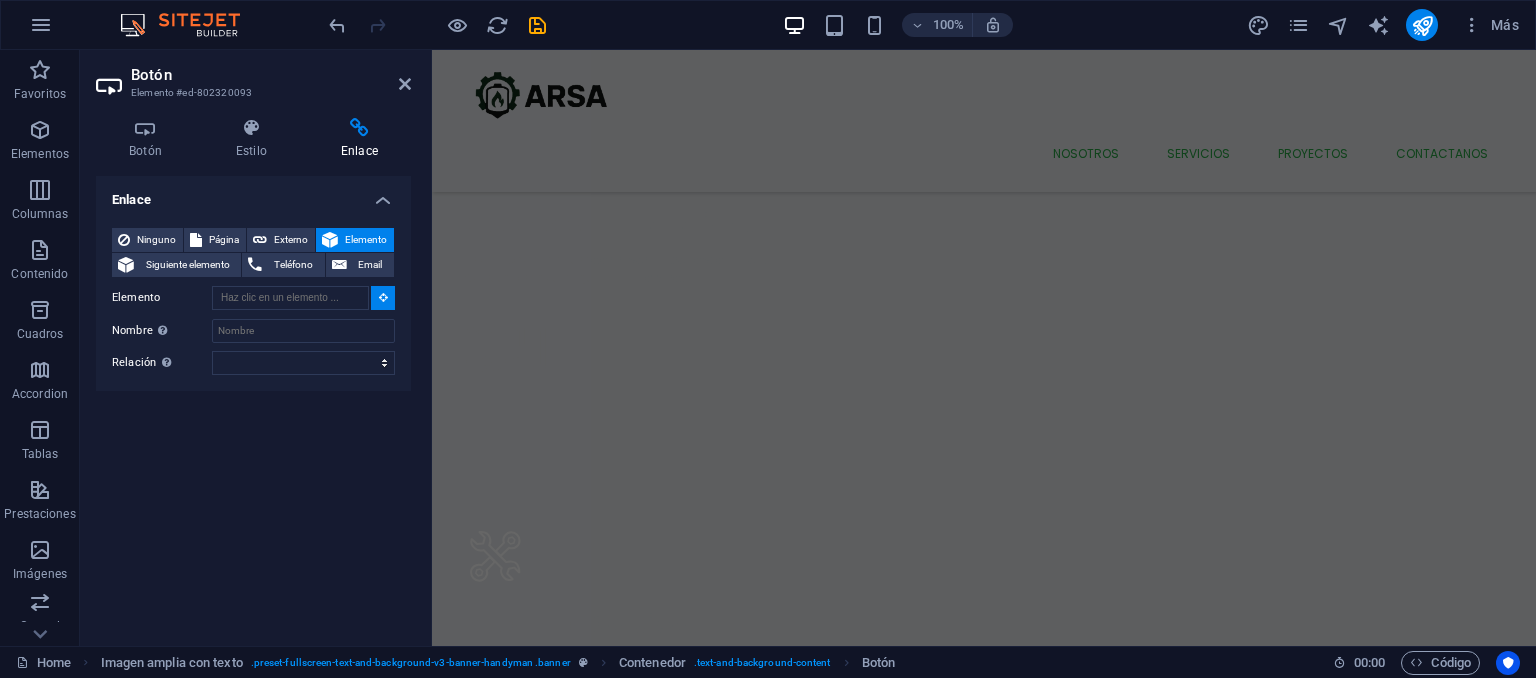 scroll, scrollTop: 6494, scrollLeft: 0, axis: vertical 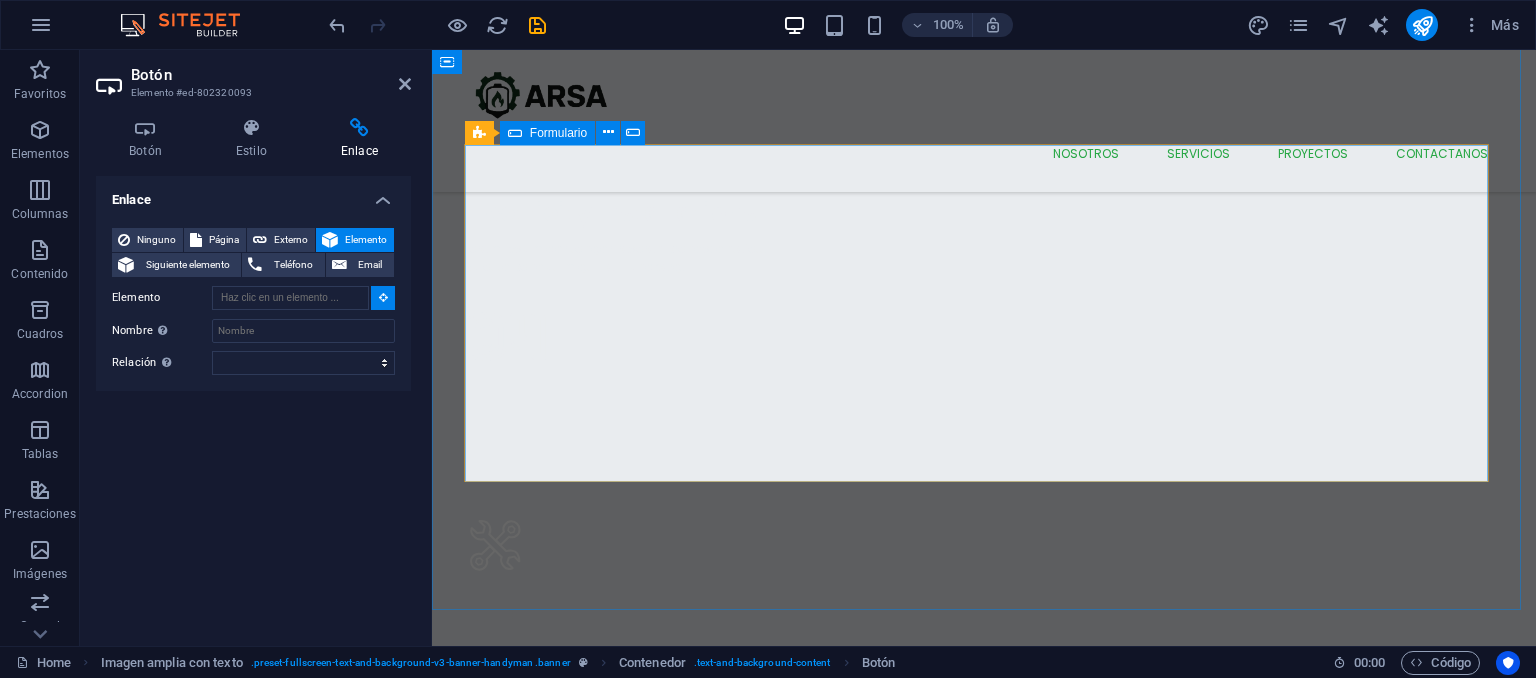 click on "Send   I have read and understand the privacy policy. ¿Ilegible? Cargar nuevo" at bounding box center (984, 15263) 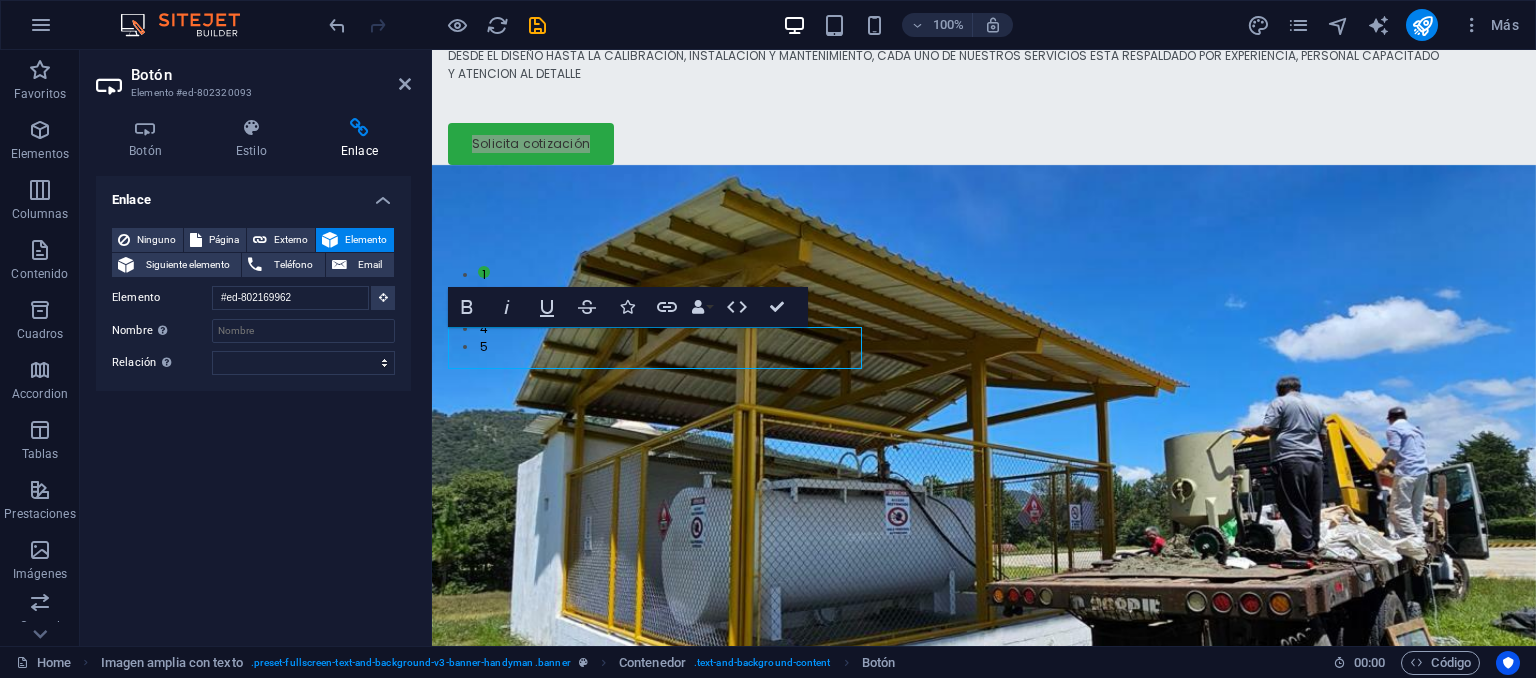 scroll, scrollTop: 325, scrollLeft: 0, axis: vertical 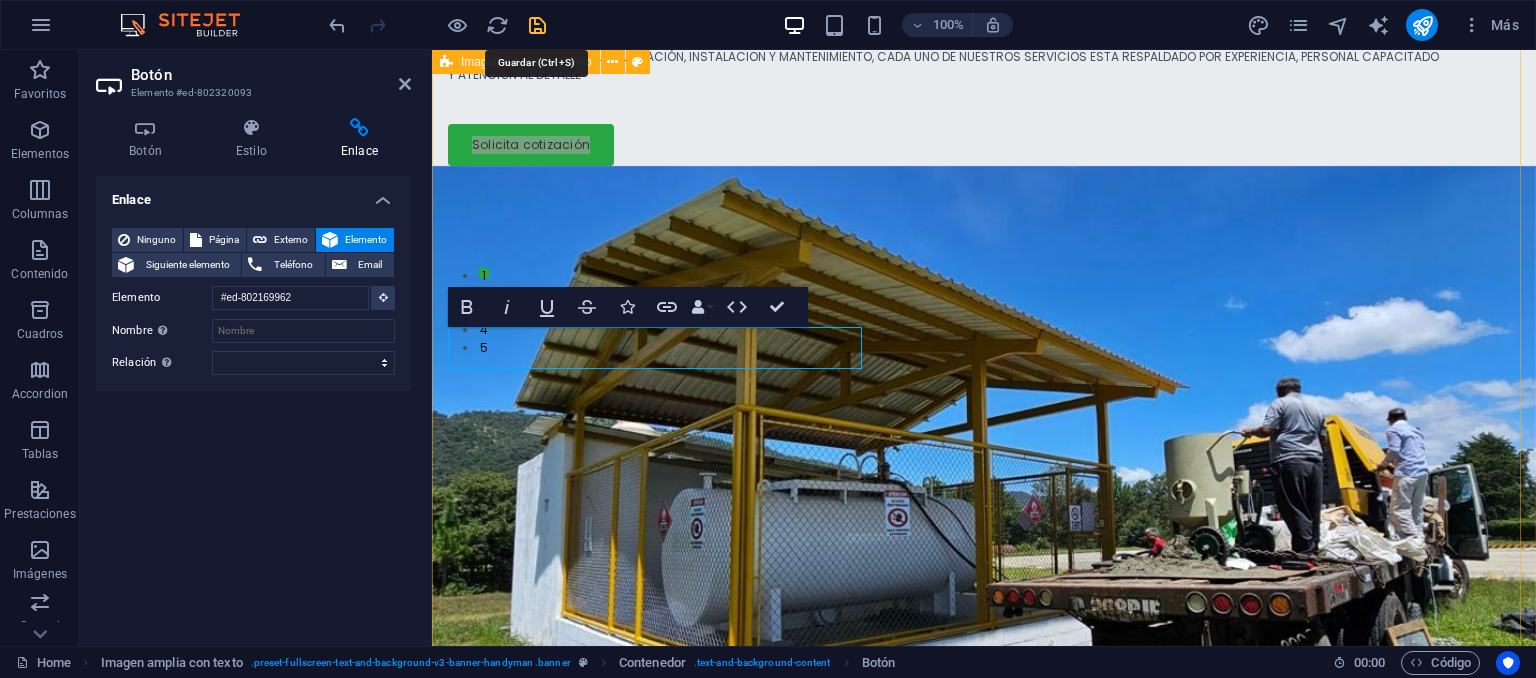 click at bounding box center (537, 25) 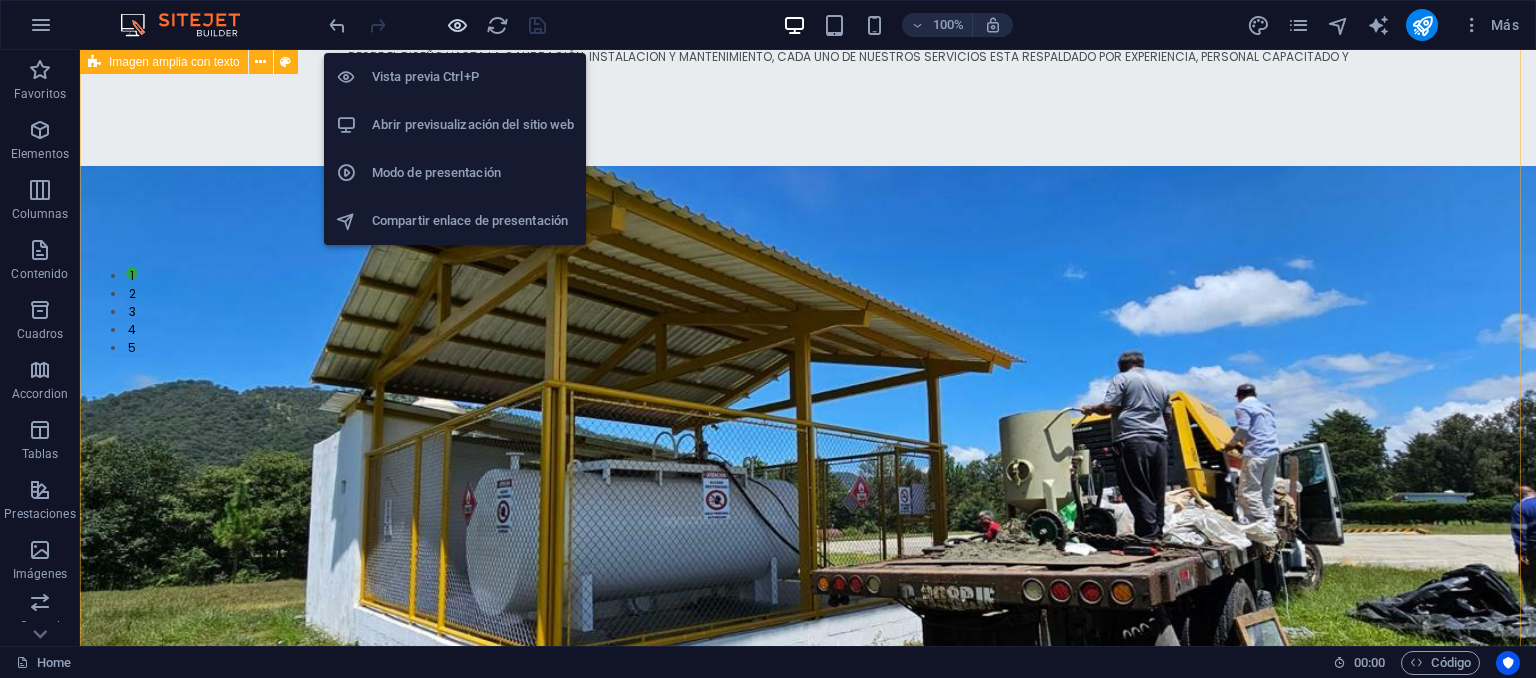 click at bounding box center (457, 25) 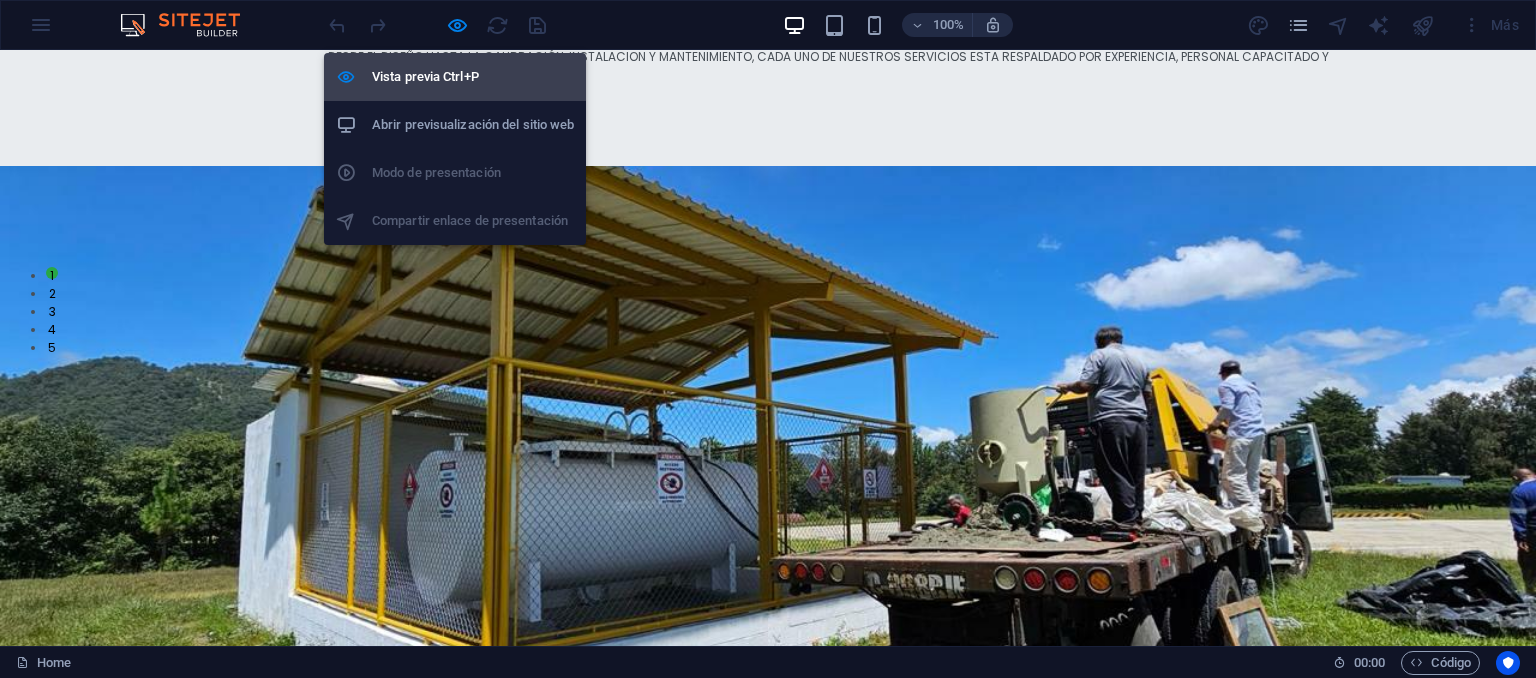 click on "Vista previa Ctrl+P" at bounding box center [473, 77] 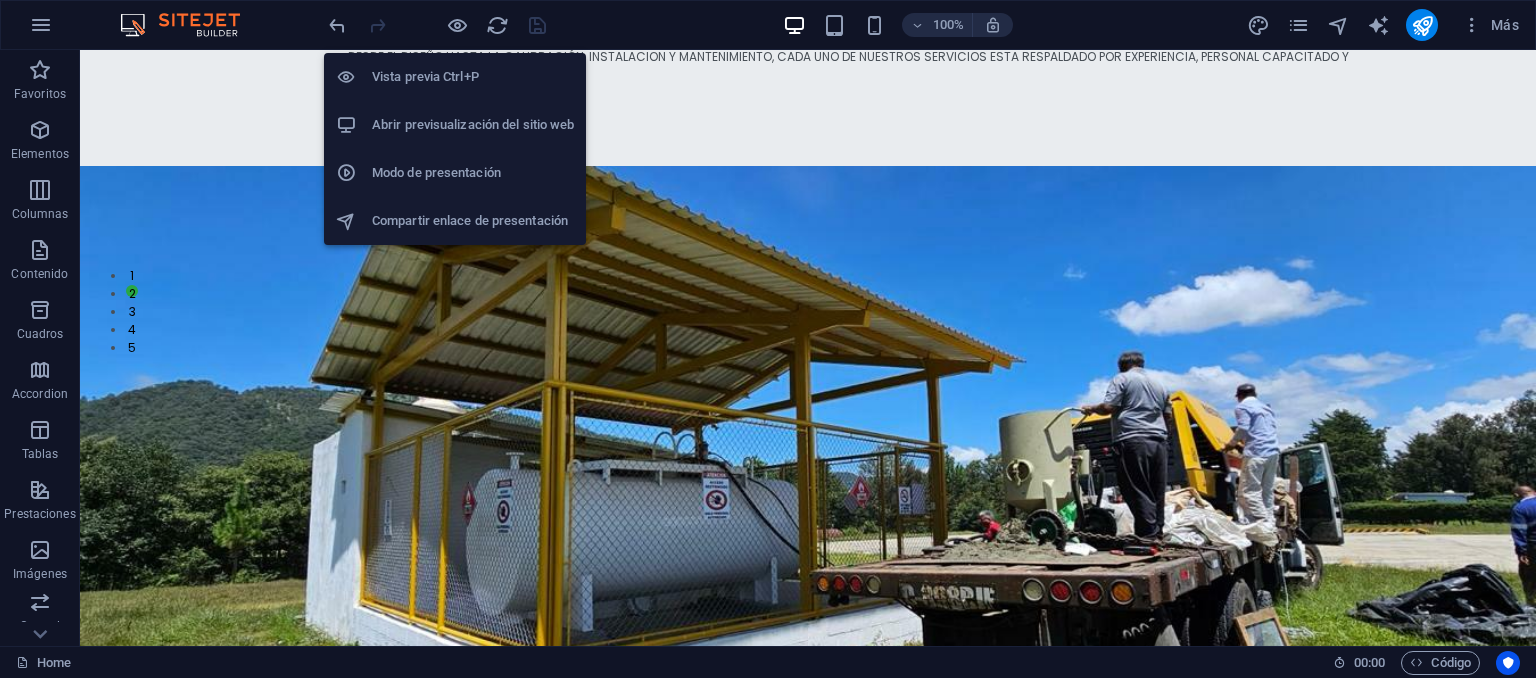 click on "Vista previa Ctrl+P" at bounding box center [473, 77] 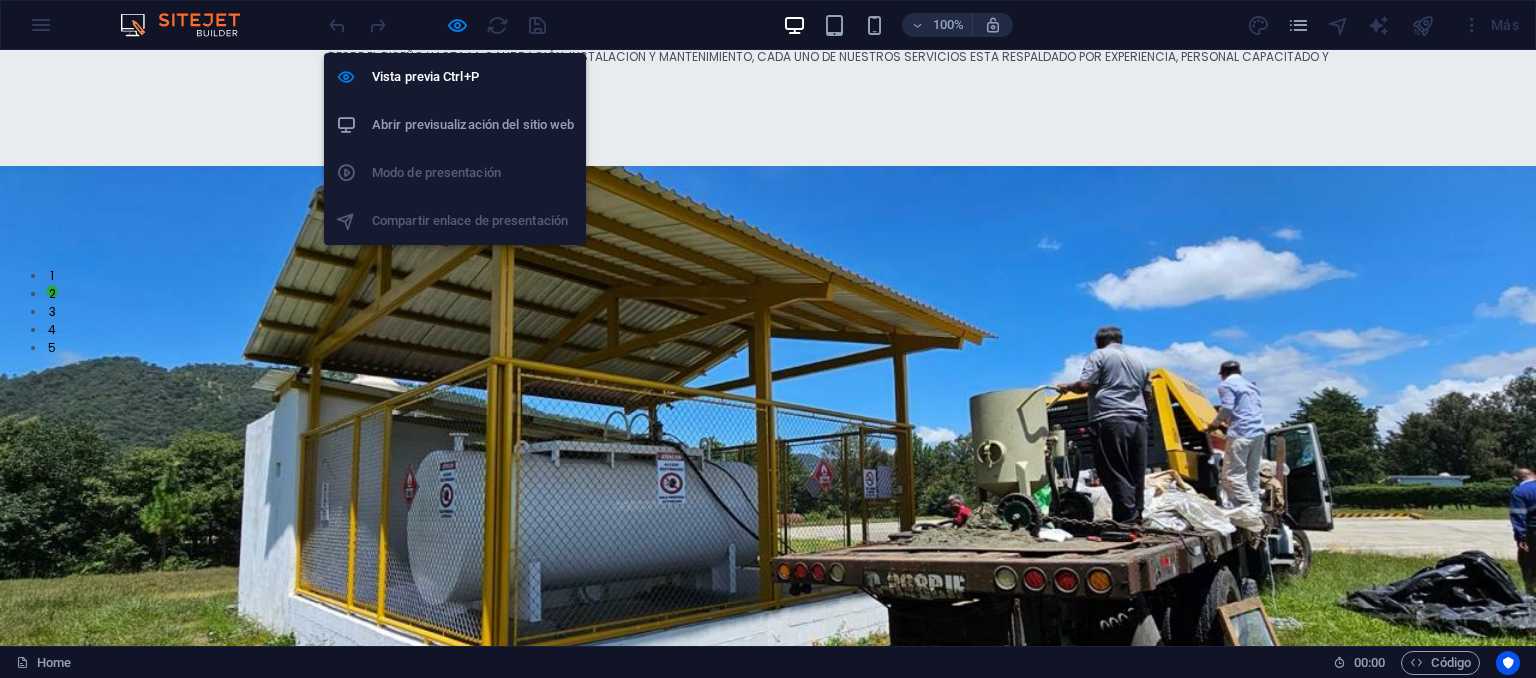 click on "Abrir previsualización del sitio web" at bounding box center [473, 125] 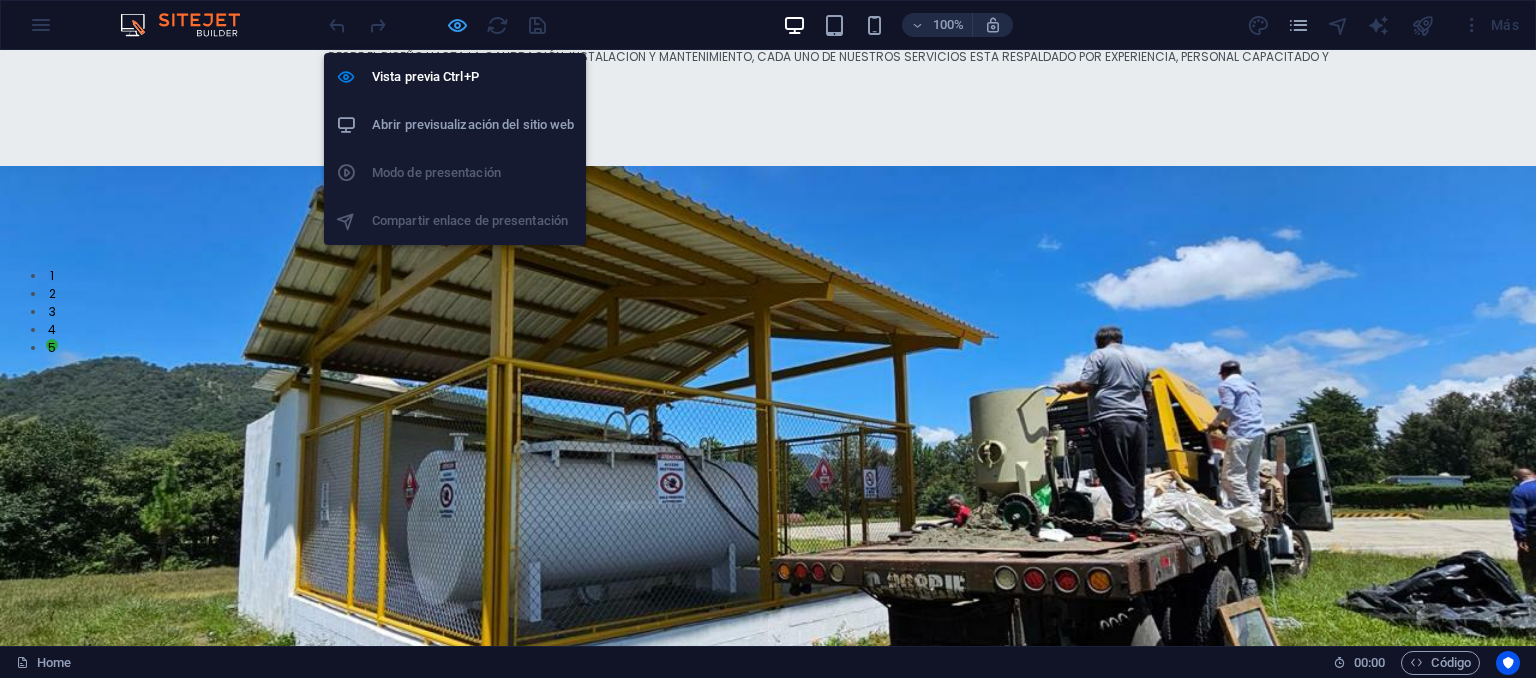 click at bounding box center (457, 25) 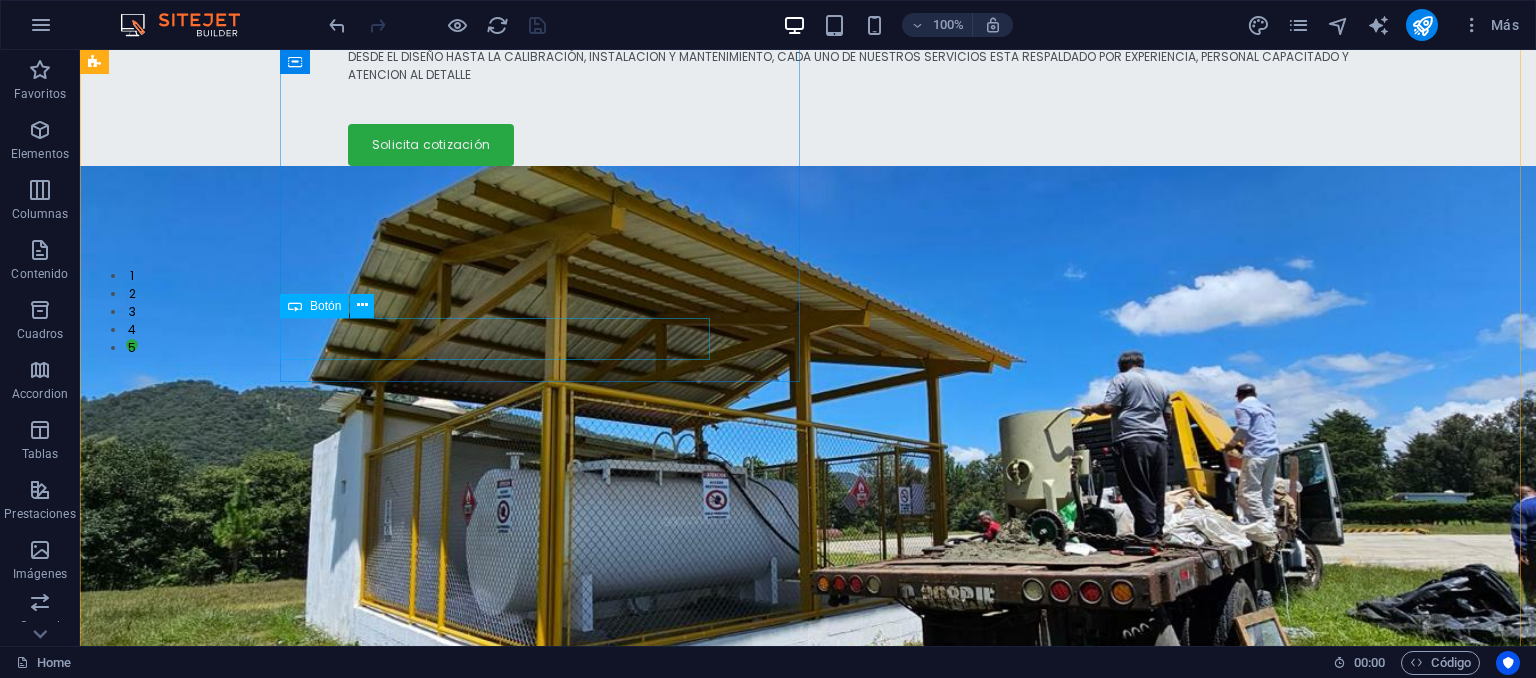 click on "Solicita cotización" at bounding box center [863, 145] 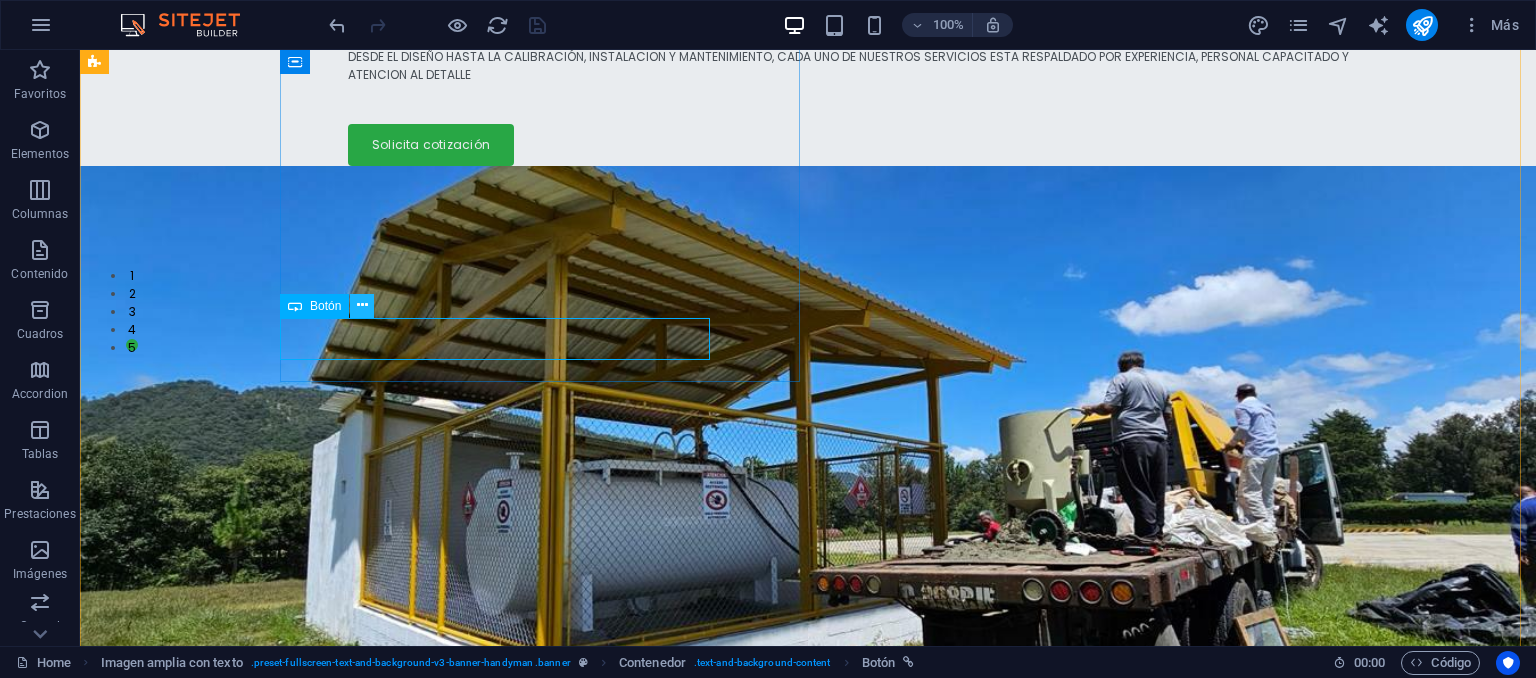 click at bounding box center [362, 305] 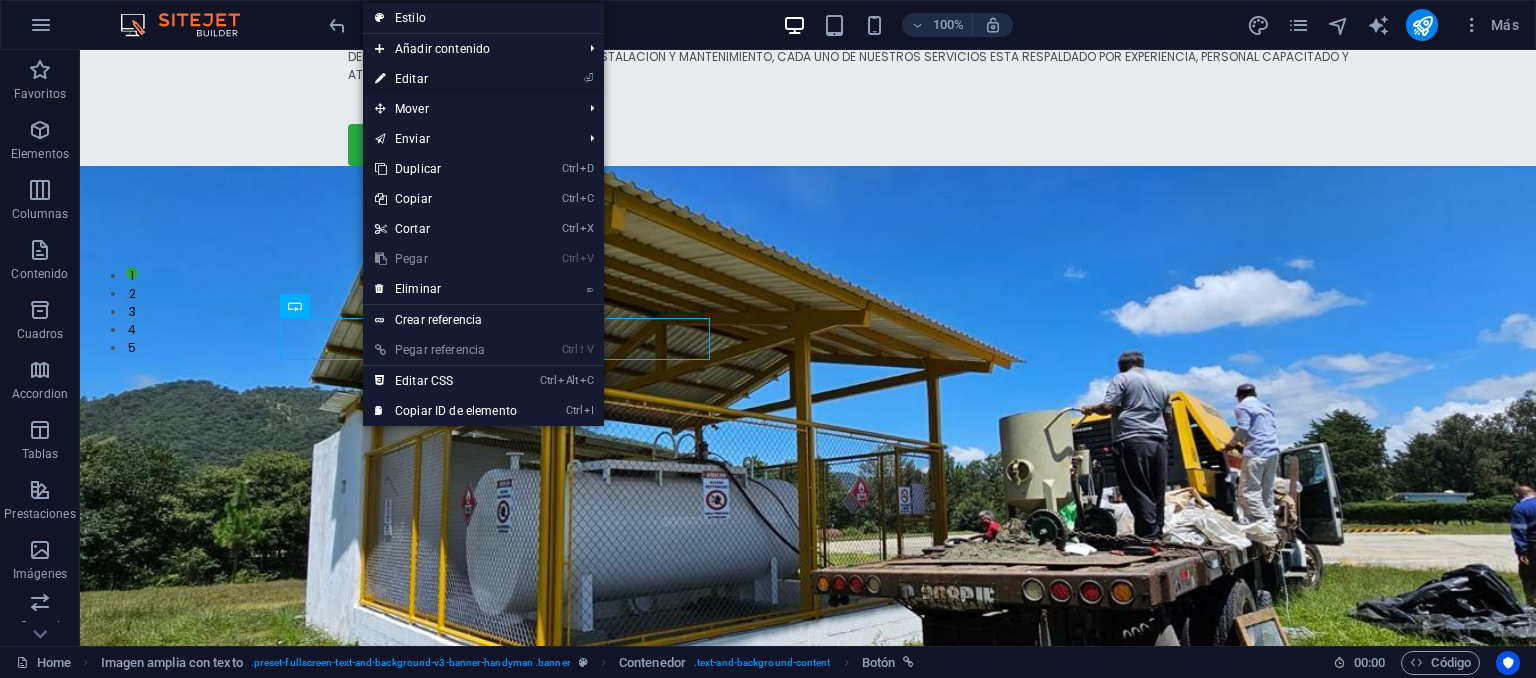 click on "⏎  Editar" at bounding box center [446, 79] 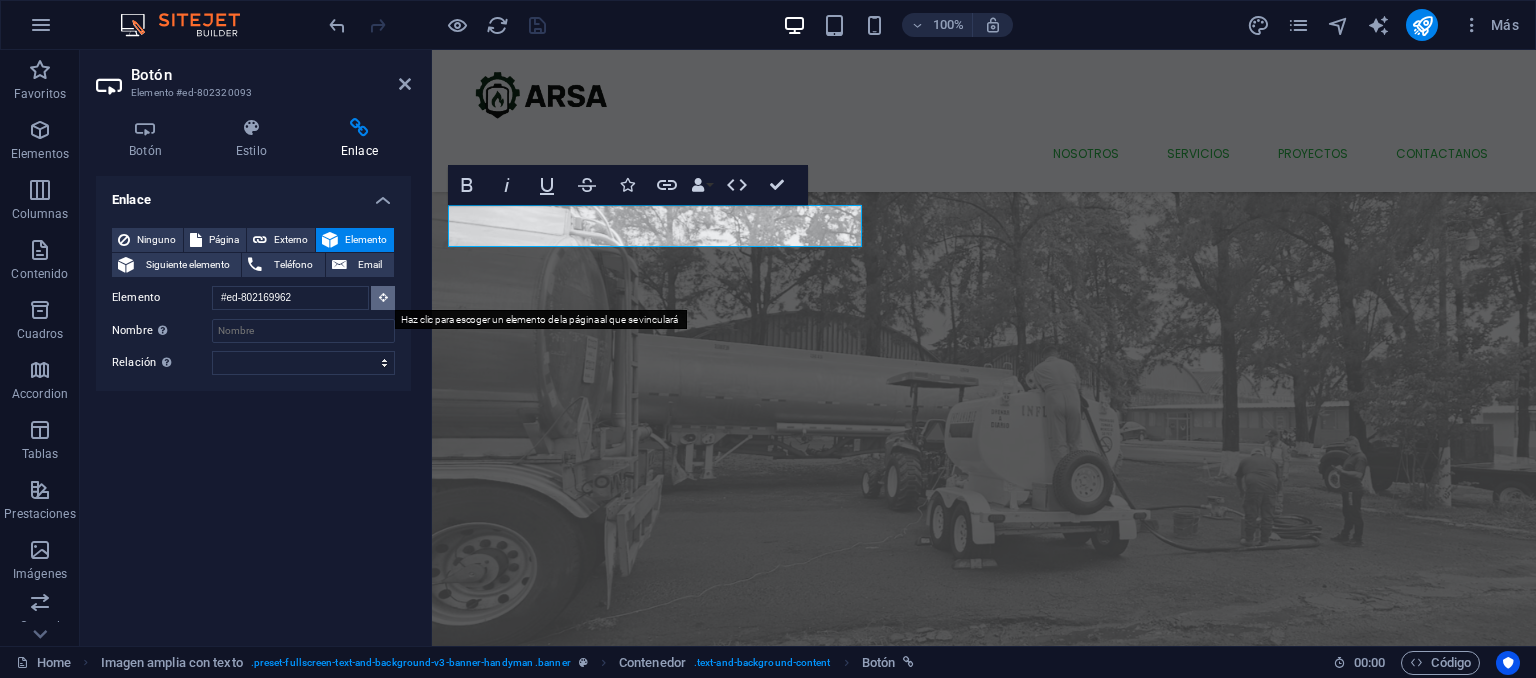 scroll, scrollTop: 326, scrollLeft: 0, axis: vertical 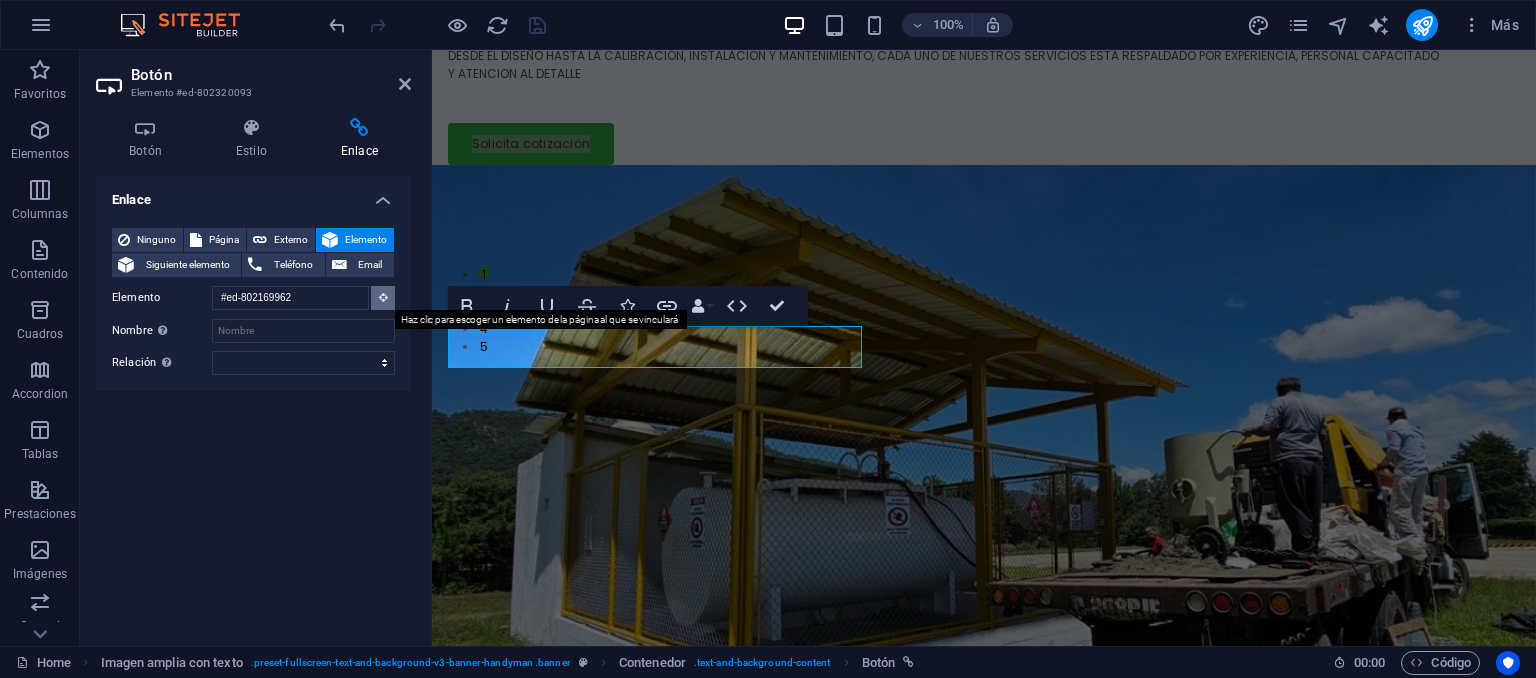click at bounding box center [383, 297] 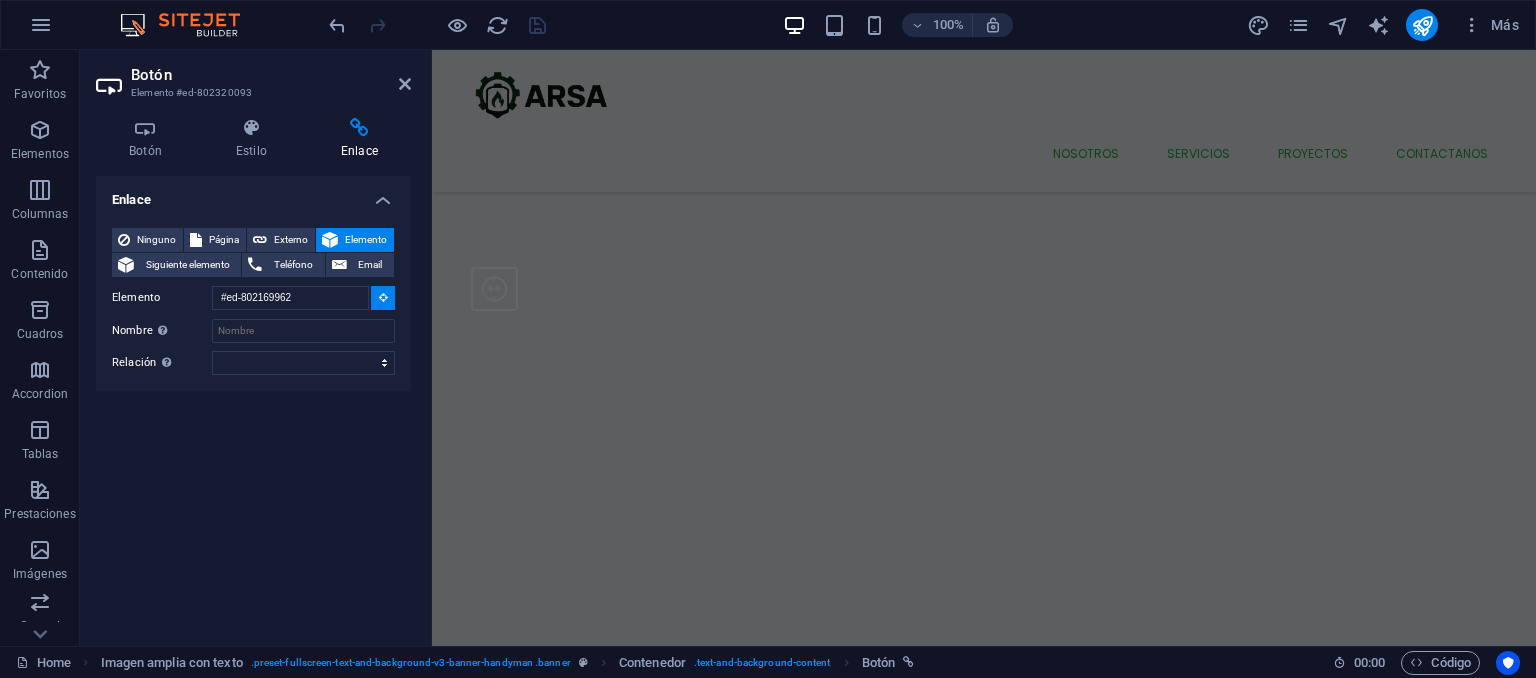 scroll, scrollTop: 6330, scrollLeft: 0, axis: vertical 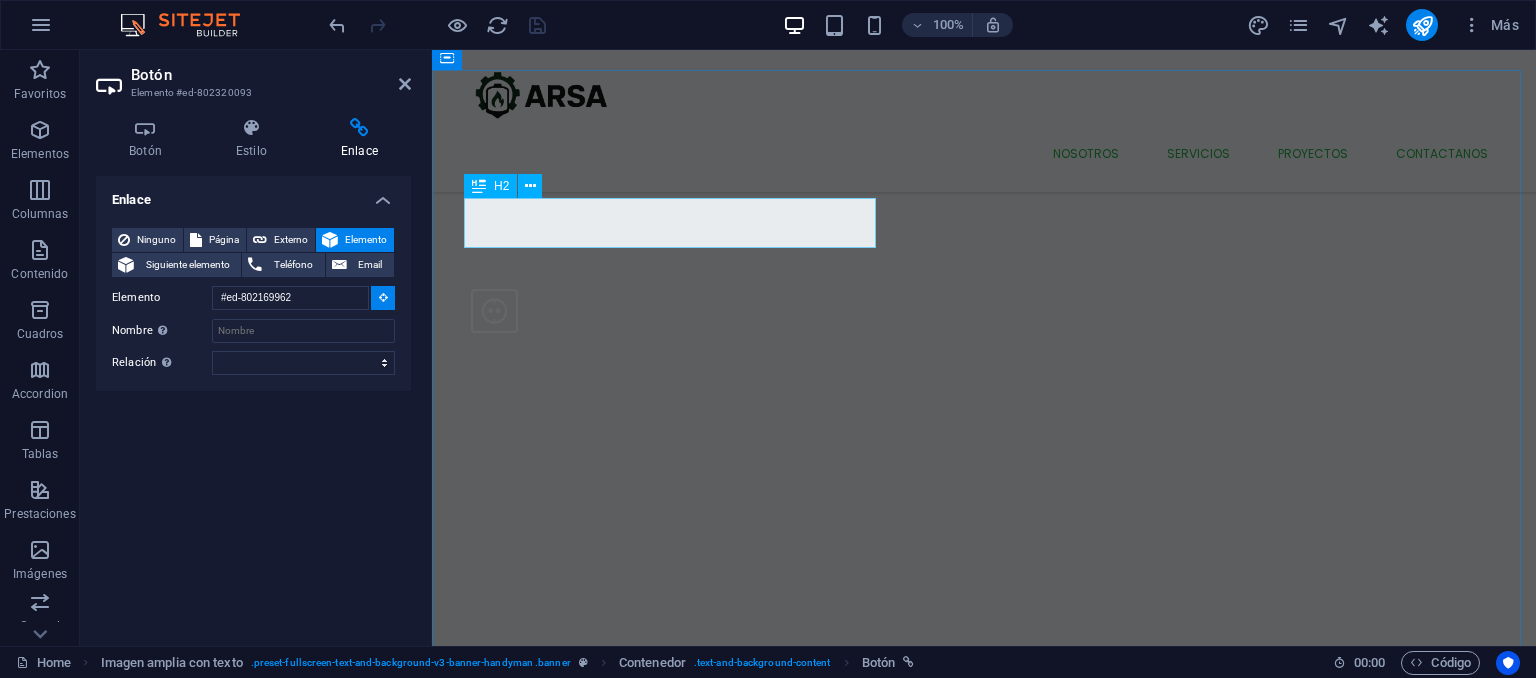 click on "Send Us a Message" at bounding box center (984, 15172) 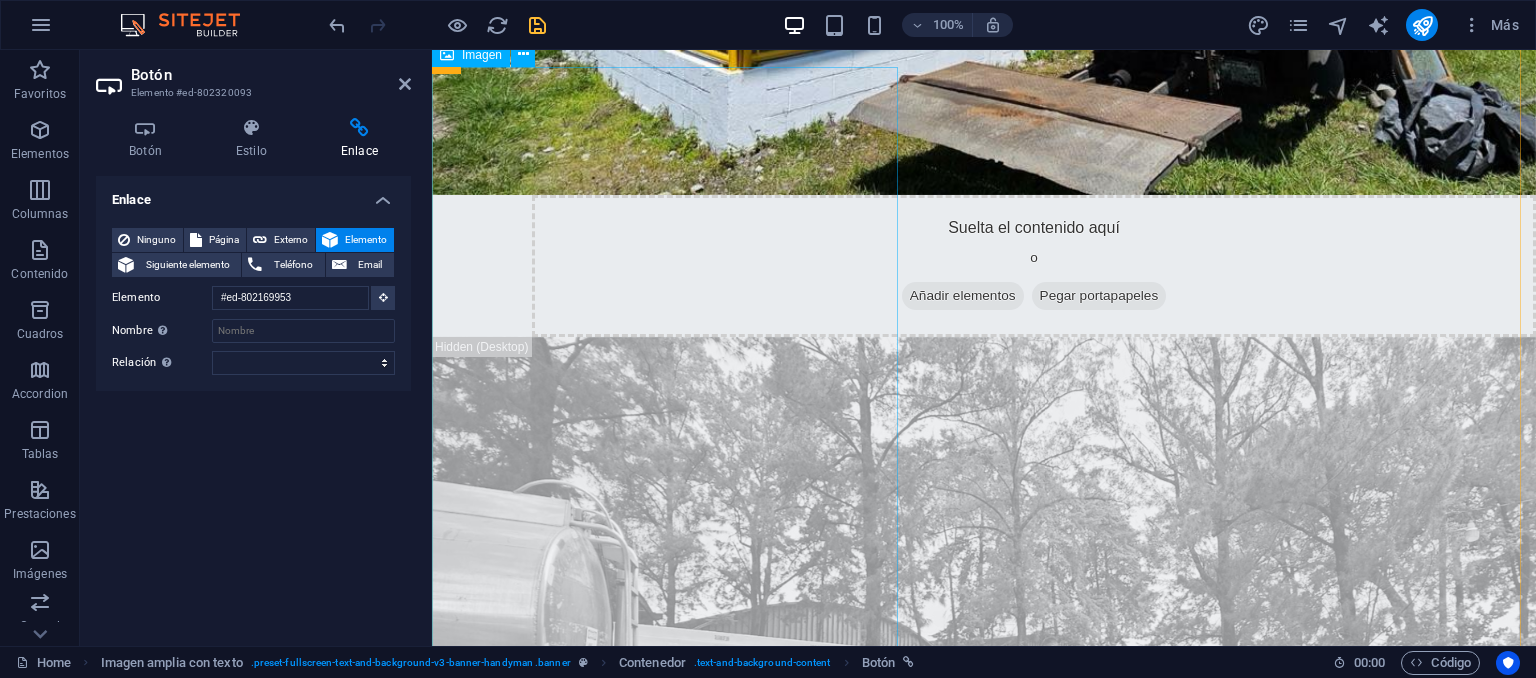 scroll, scrollTop: 325, scrollLeft: 0, axis: vertical 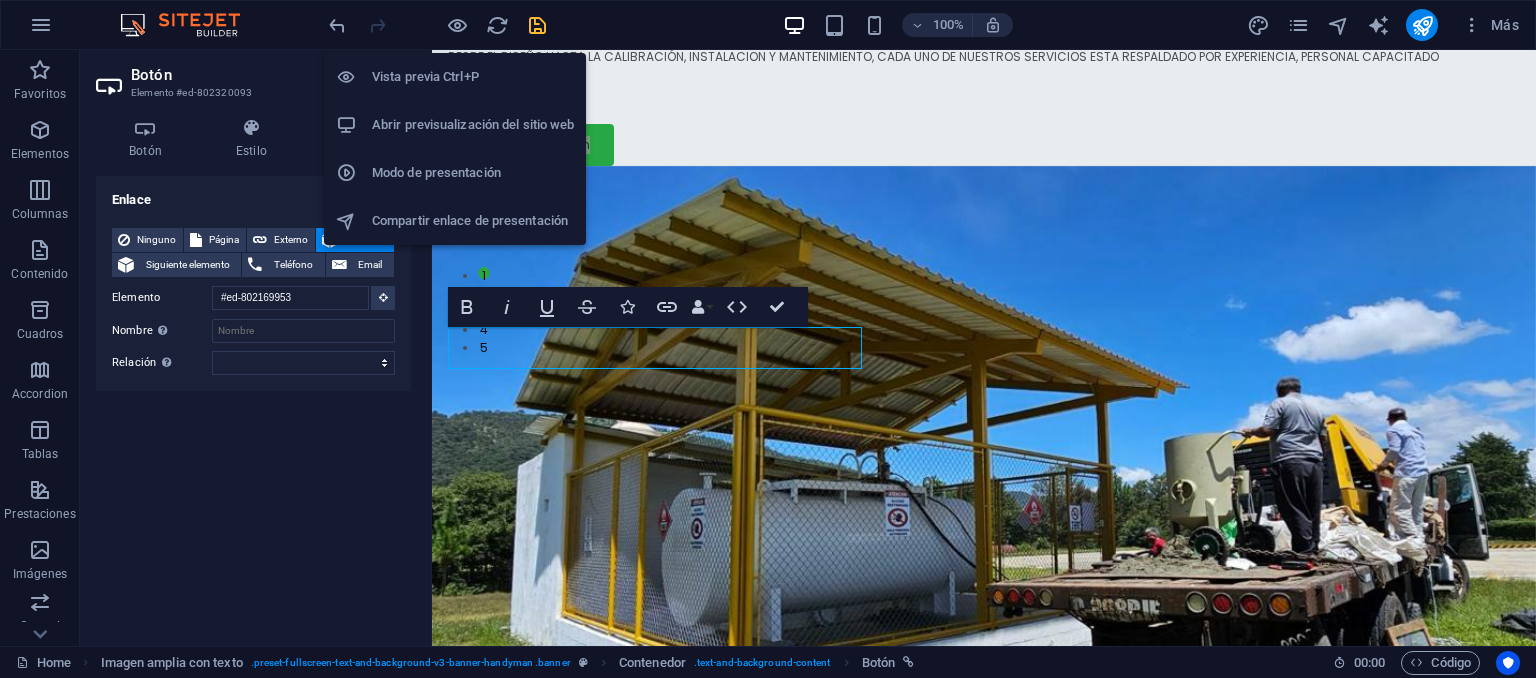 click on "Vista previa Ctrl+P" at bounding box center (473, 77) 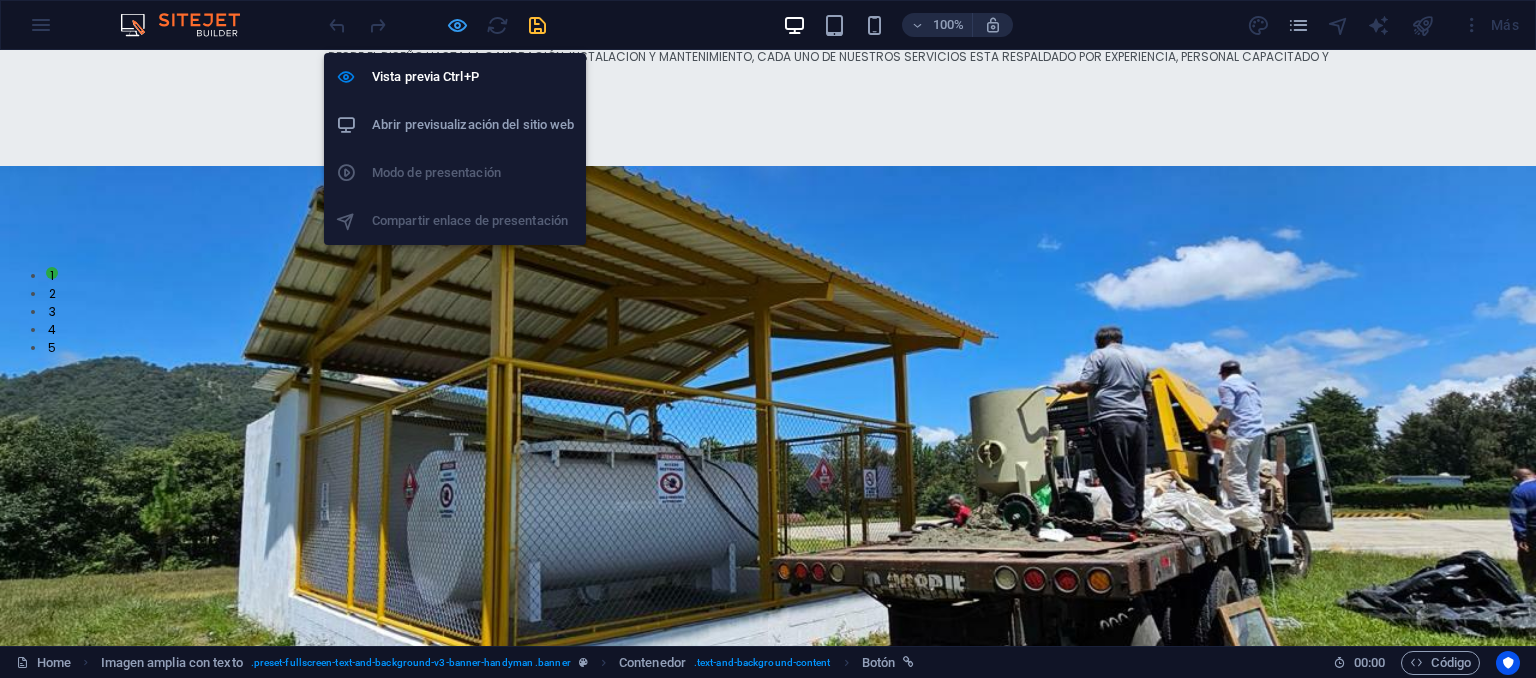 click at bounding box center (457, 25) 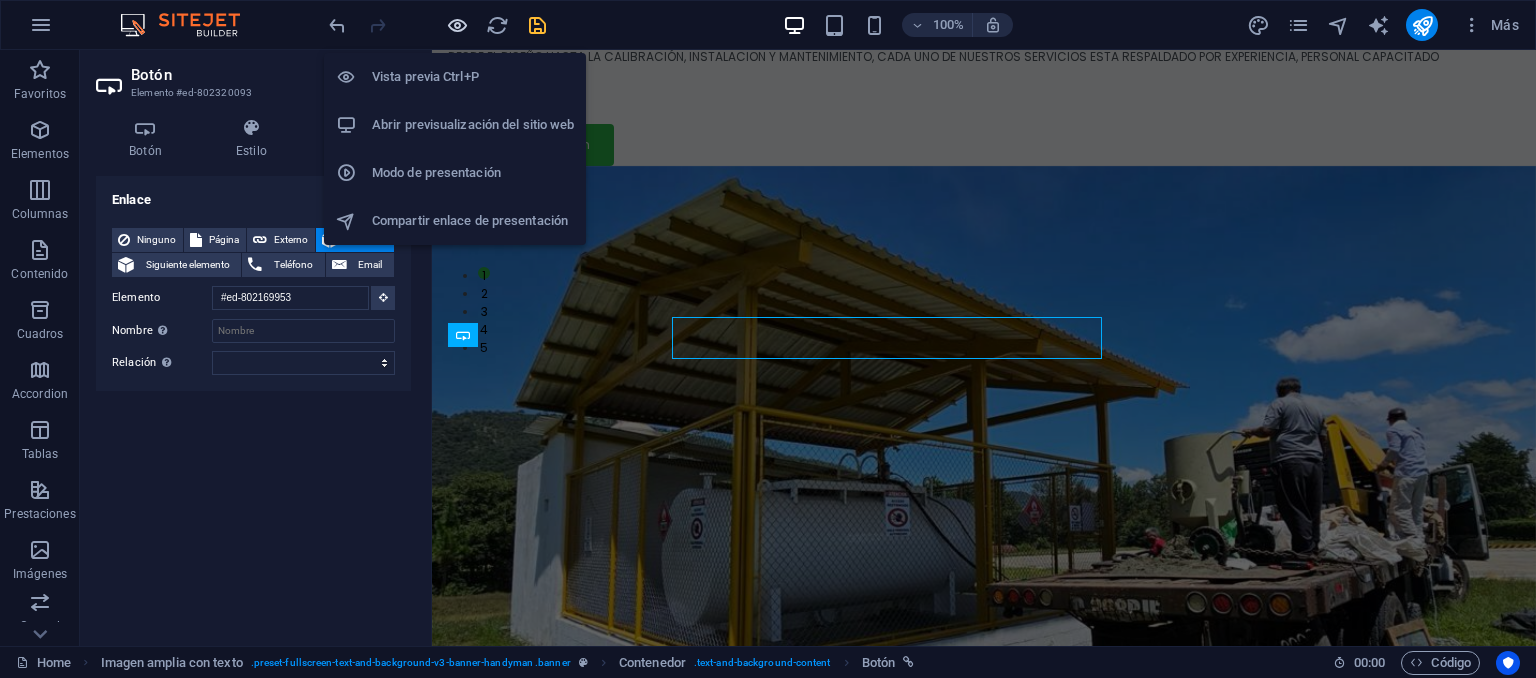scroll, scrollTop: 326, scrollLeft: 0, axis: vertical 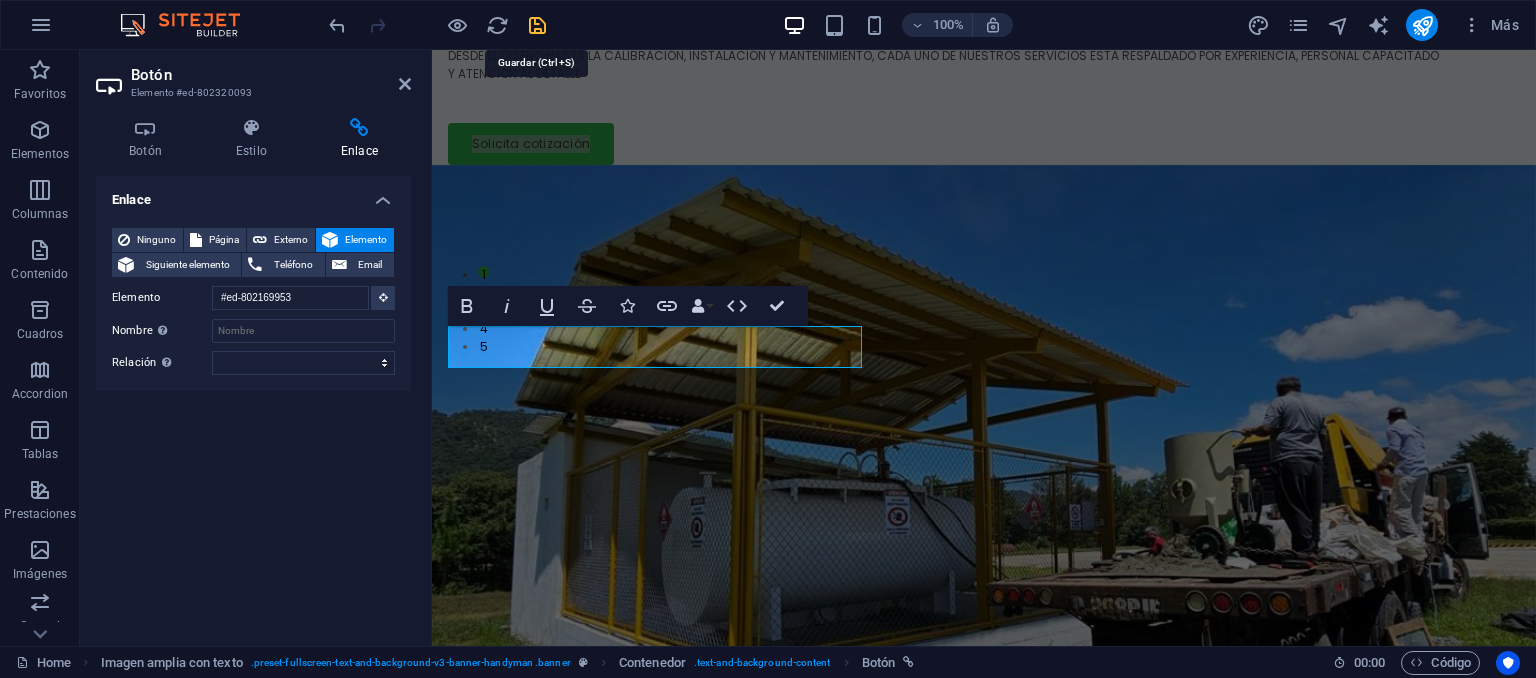 click at bounding box center (537, 25) 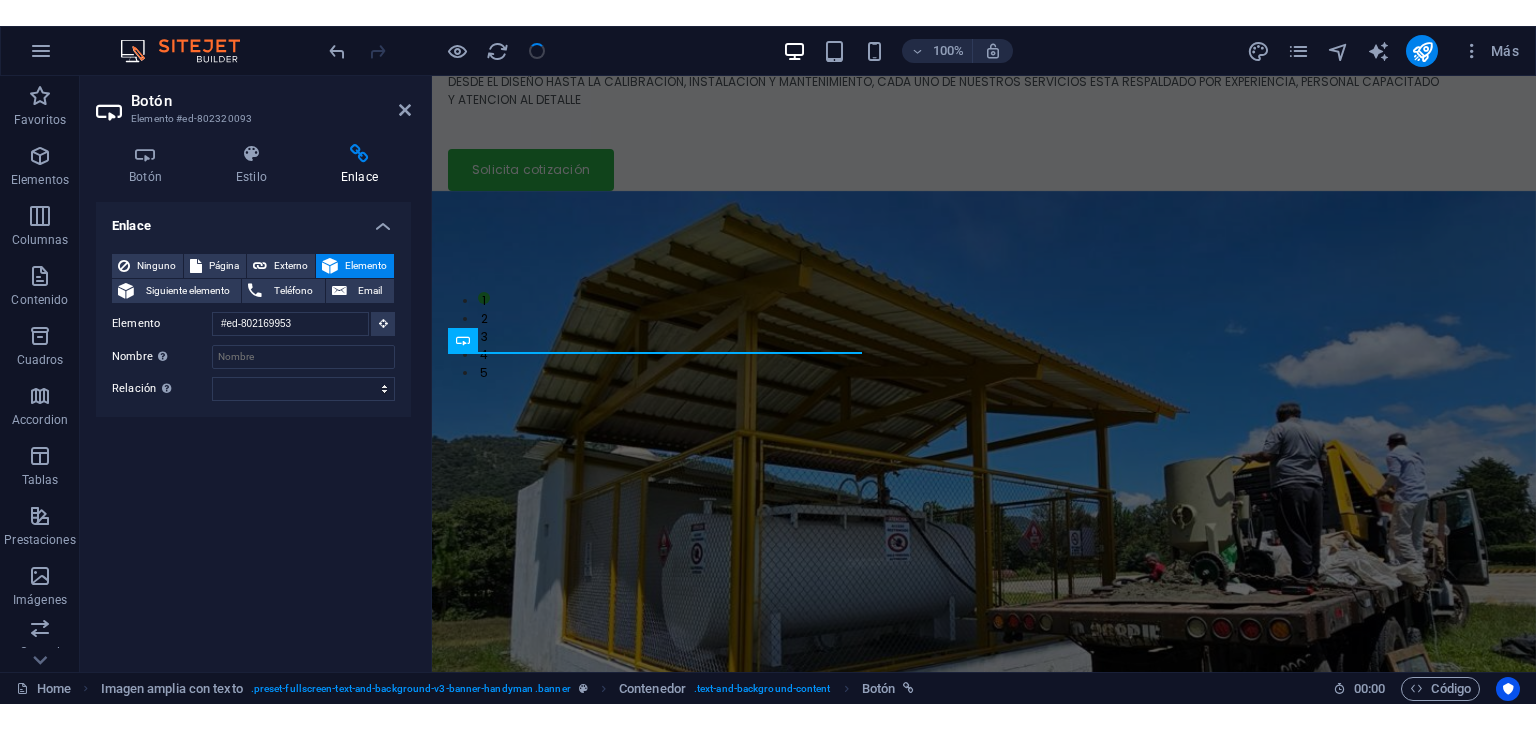 scroll, scrollTop: 327, scrollLeft: 0, axis: vertical 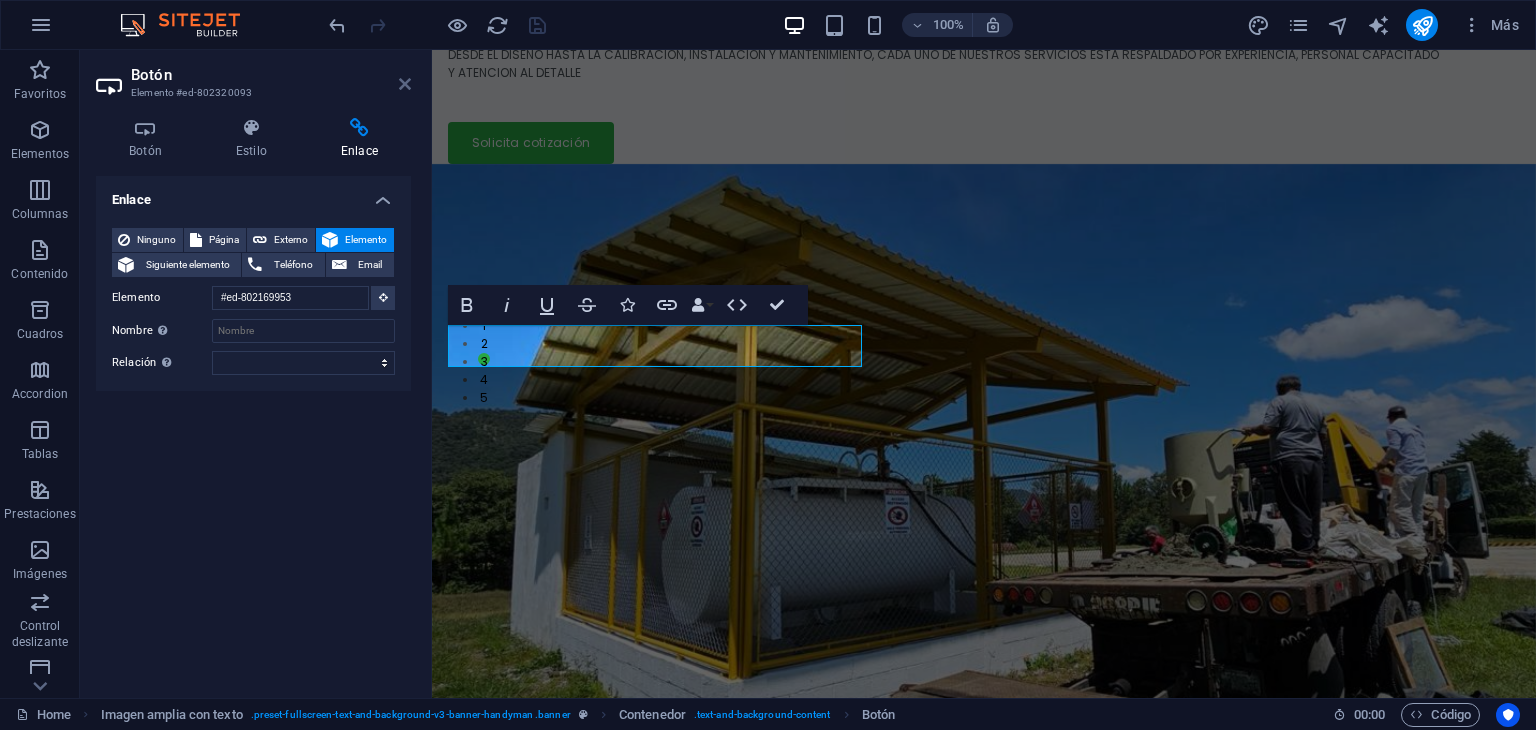 click at bounding box center [405, 84] 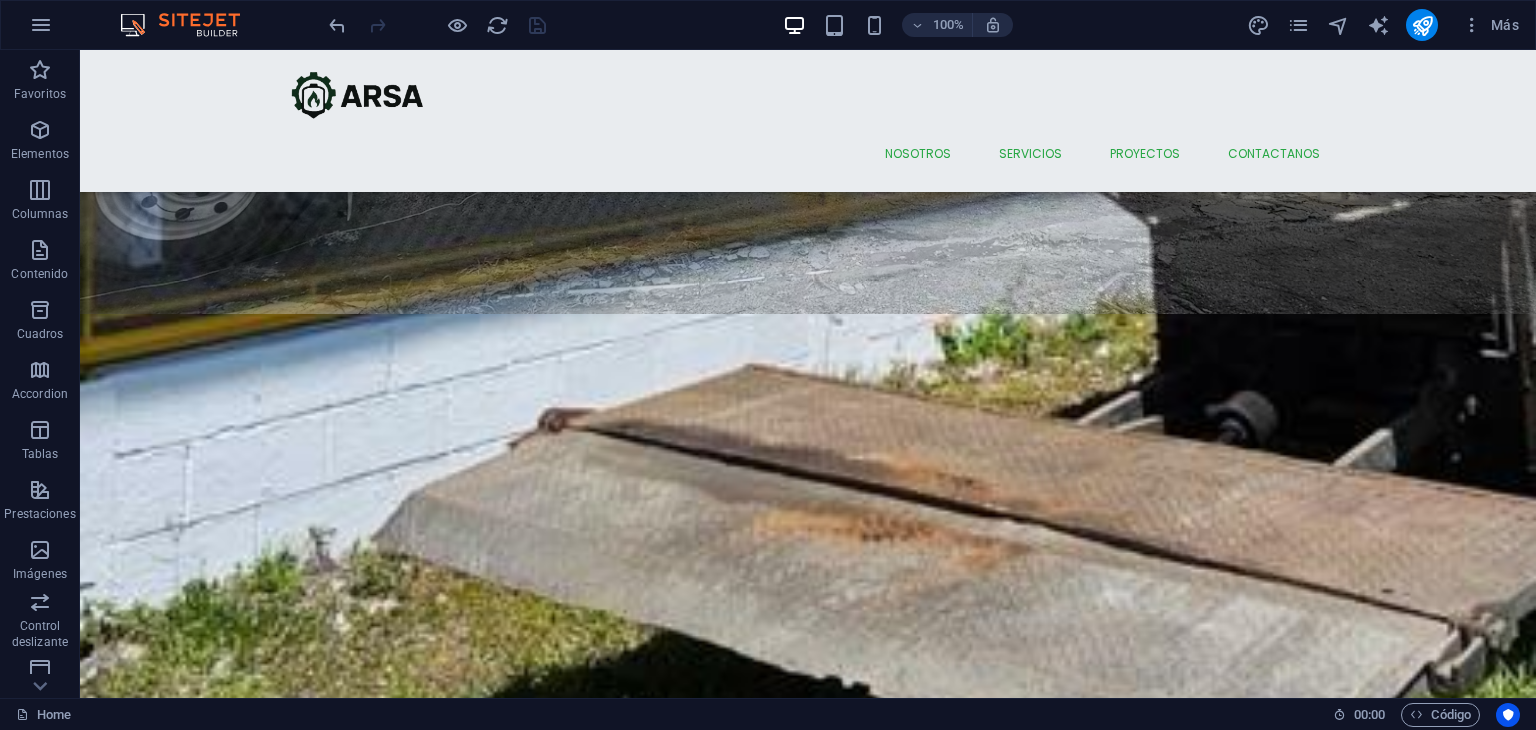 scroll, scrollTop: 1707, scrollLeft: 0, axis: vertical 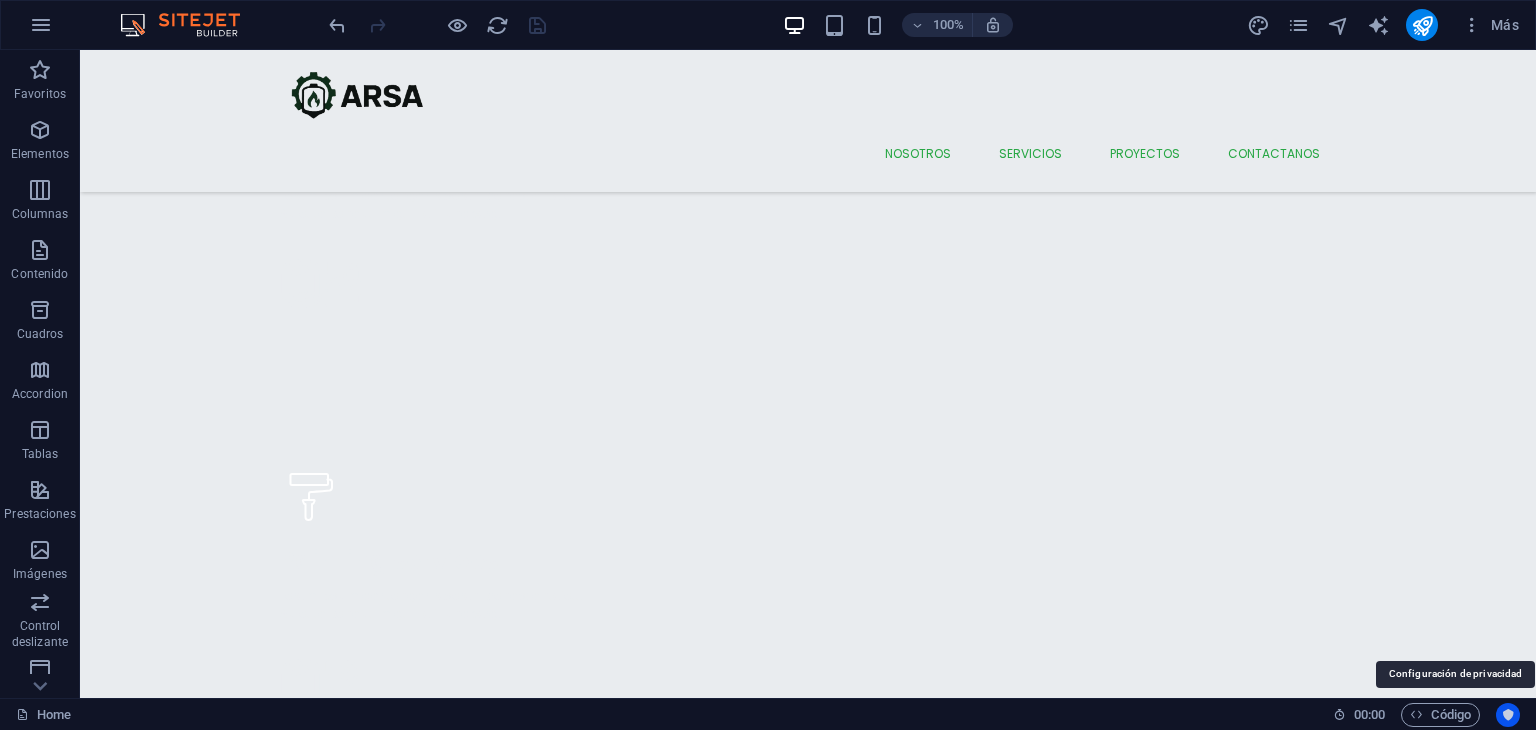 click at bounding box center [1508, 715] 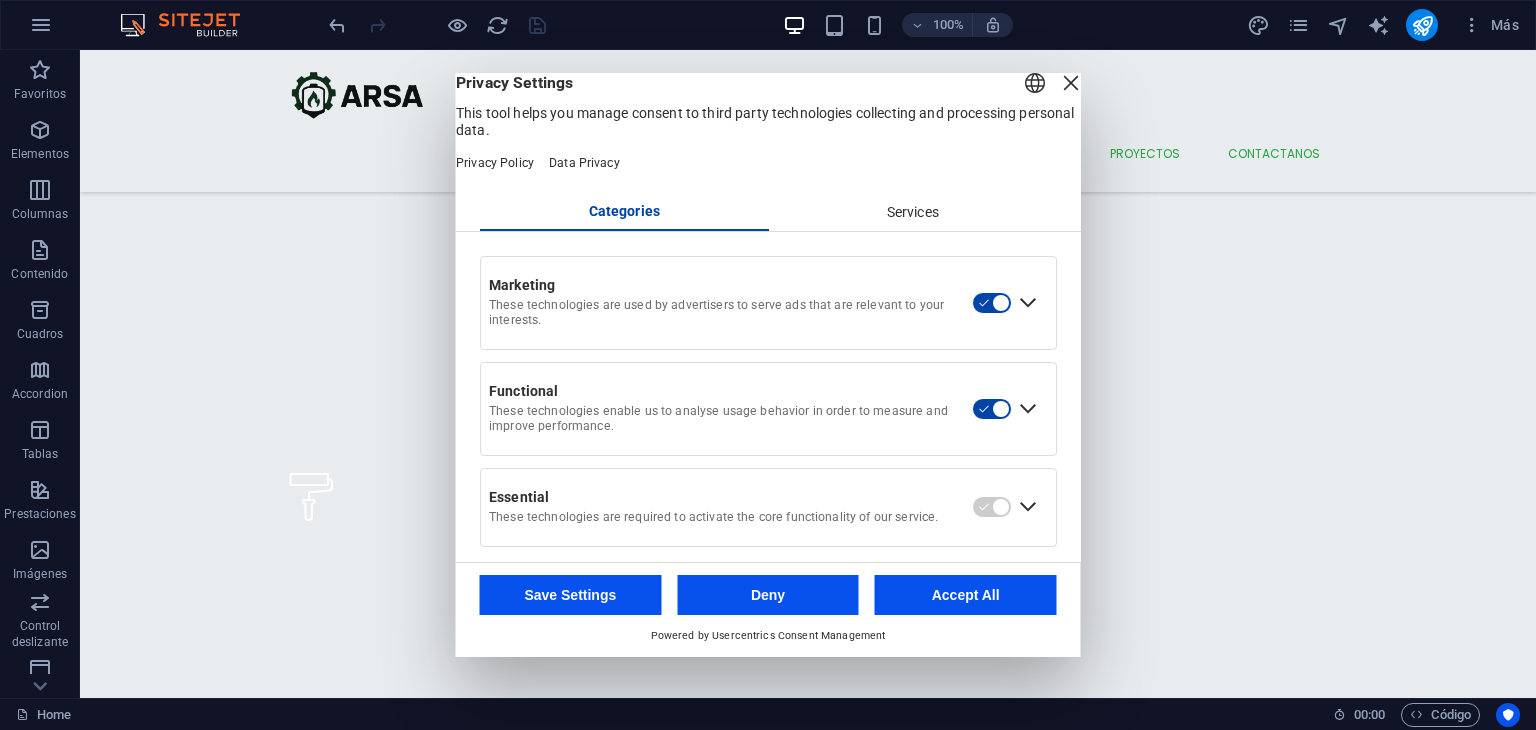 click at bounding box center (1071, 83) 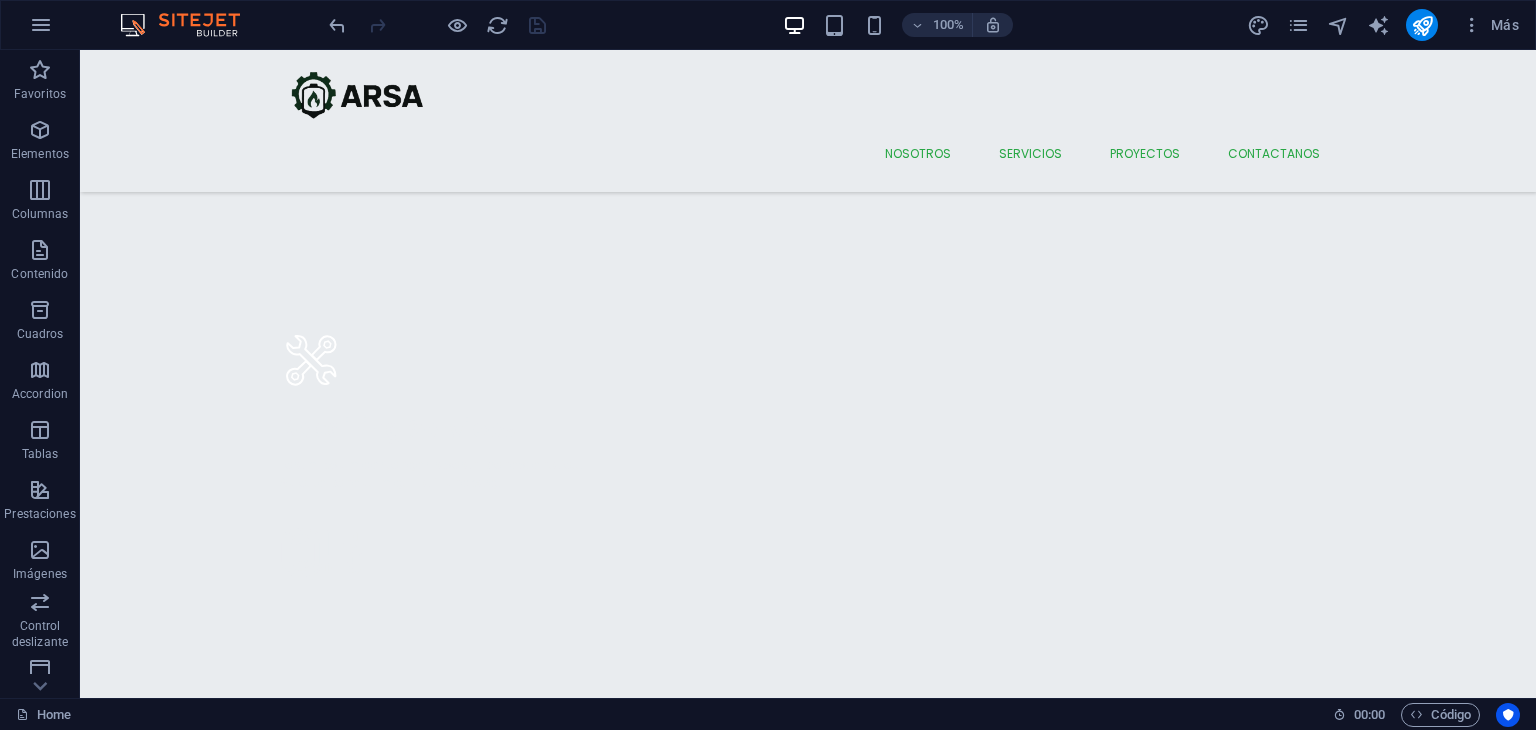 scroll, scrollTop: 7180, scrollLeft: 0, axis: vertical 